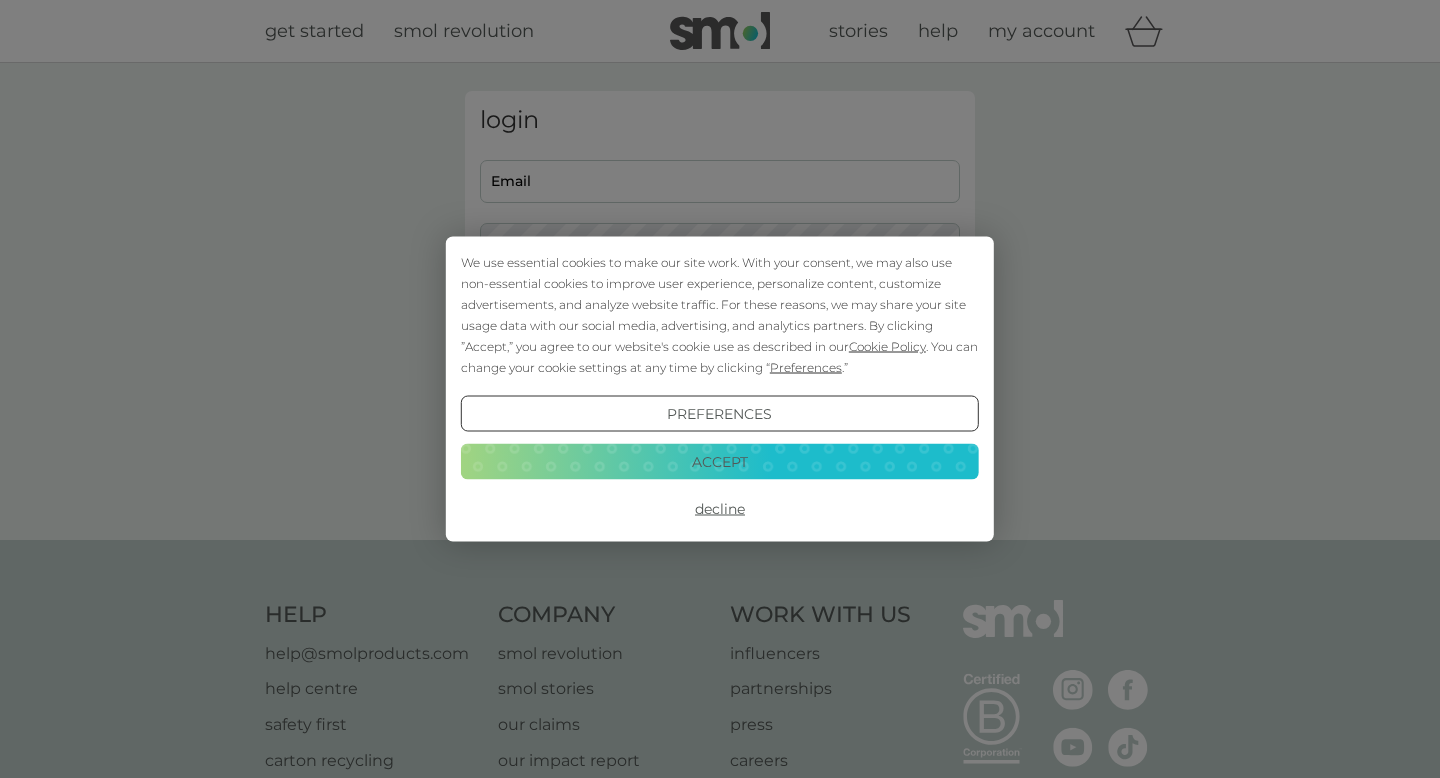 scroll, scrollTop: 0, scrollLeft: 0, axis: both 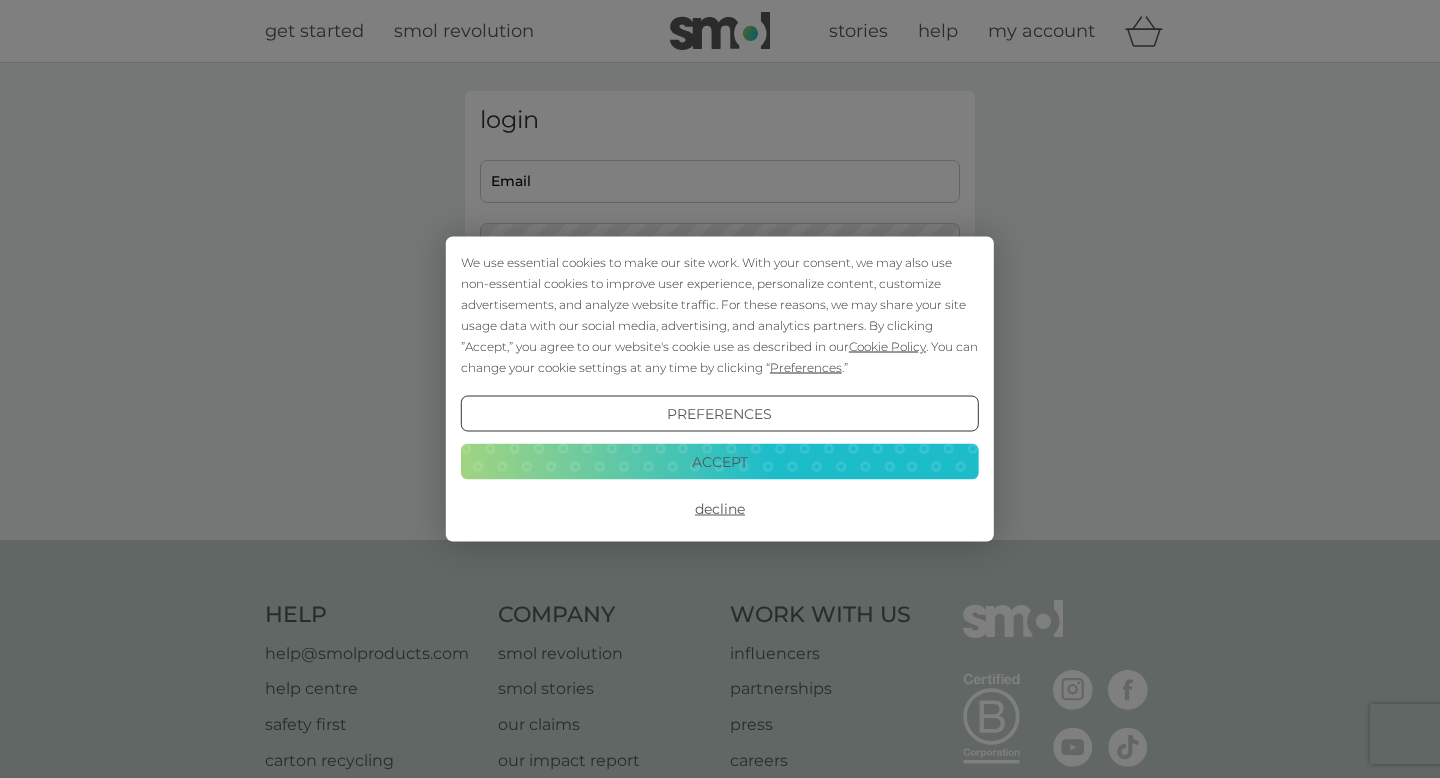 type on "clairecoveney710@hotmail.com" 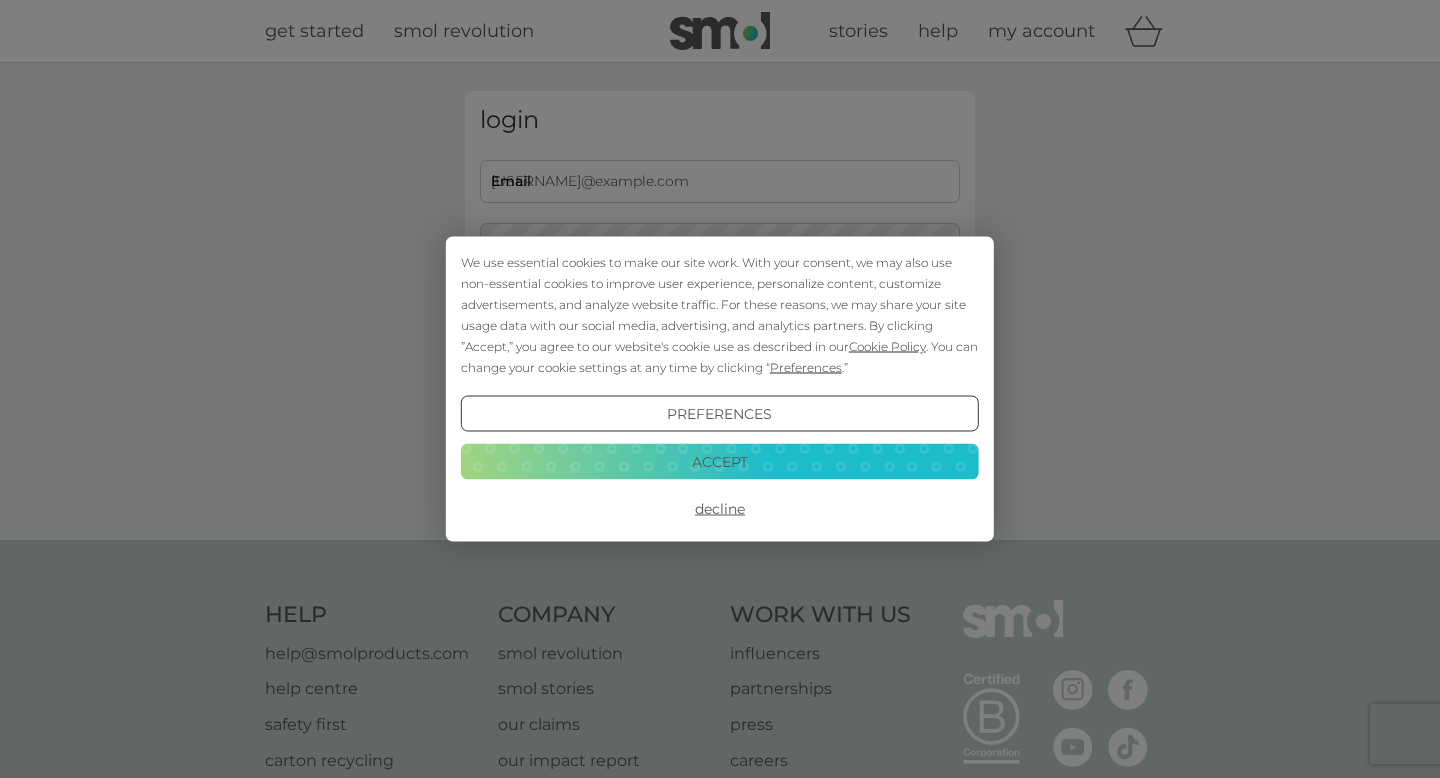 click on "Decline" at bounding box center [720, 509] 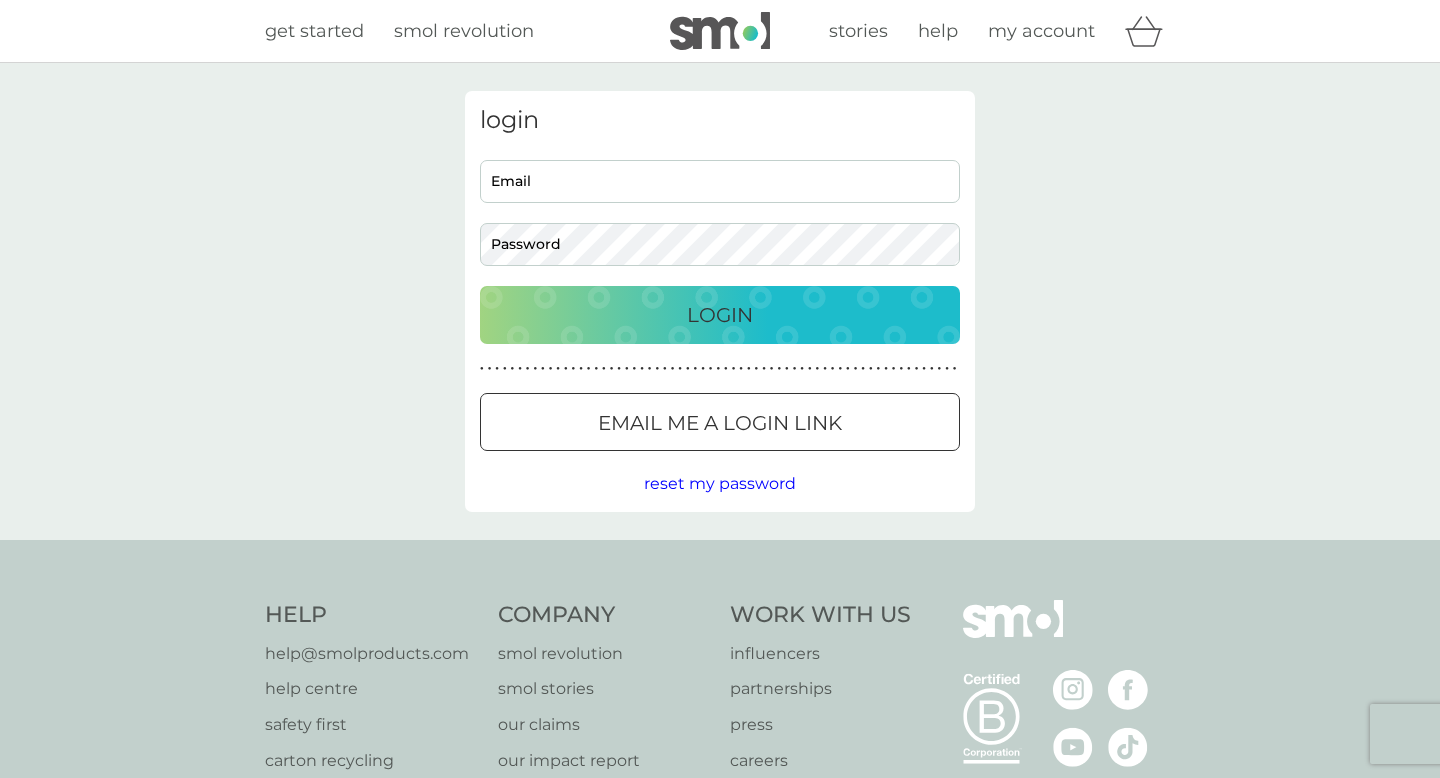 scroll, scrollTop: 0, scrollLeft: 0, axis: both 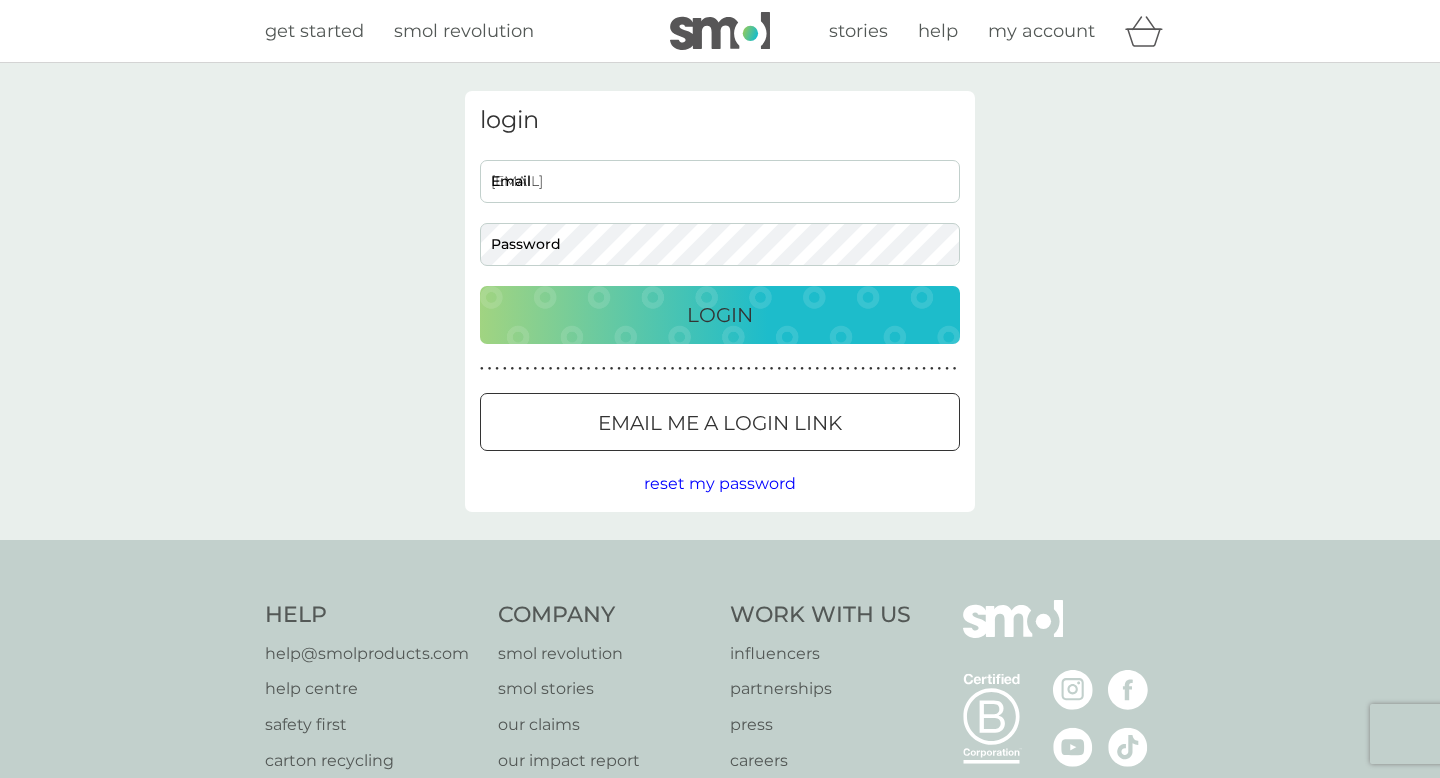 click on "Login" at bounding box center (720, 315) 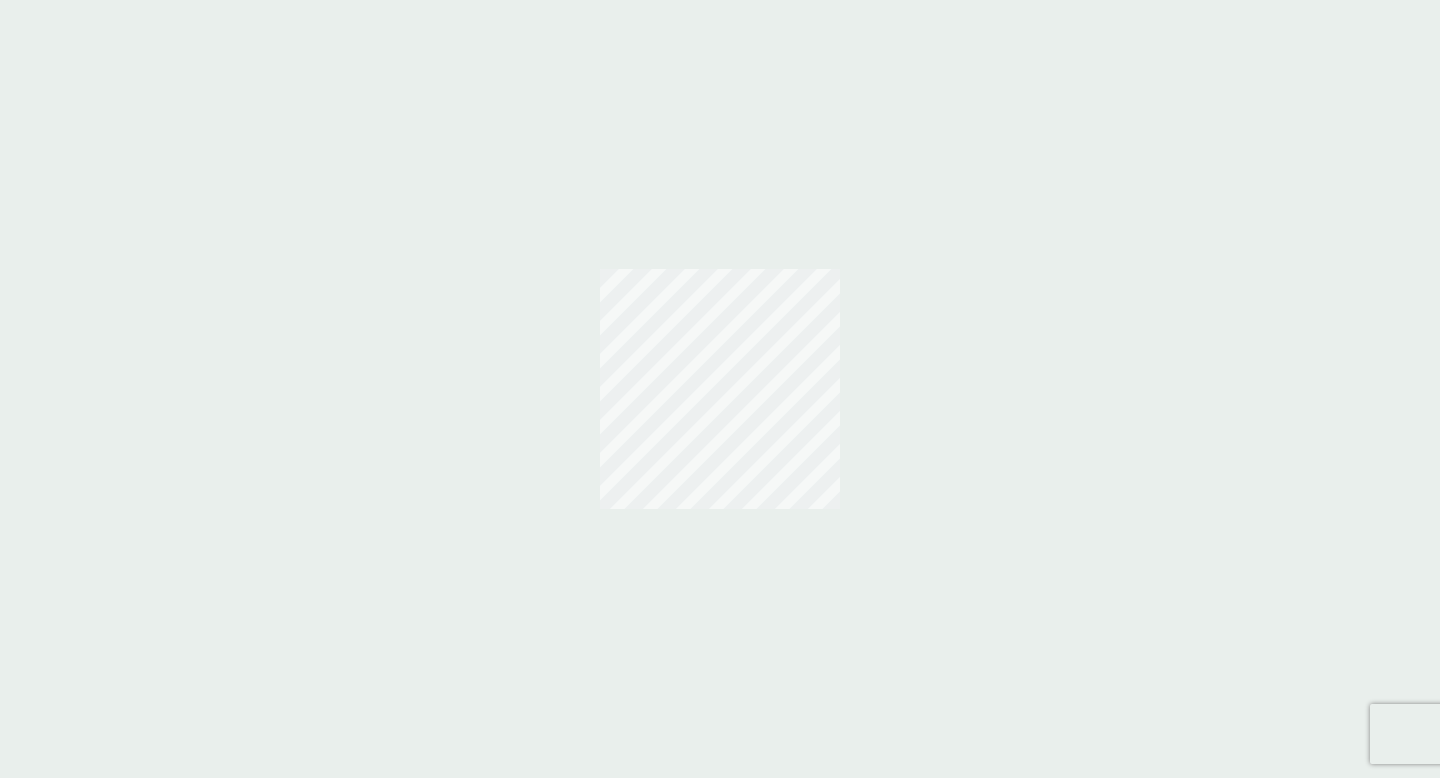 scroll, scrollTop: 0, scrollLeft: 0, axis: both 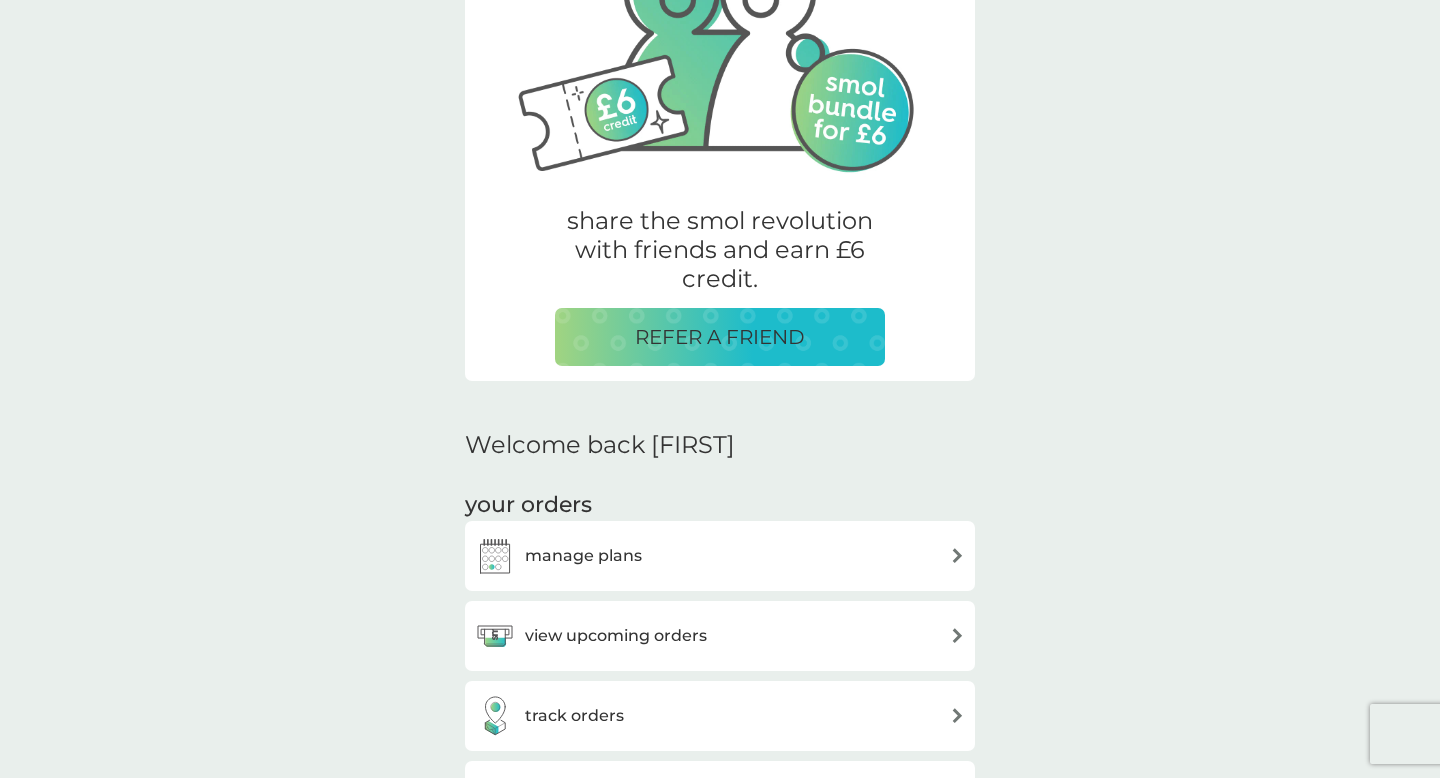 click on "view upcoming orders" at bounding box center [616, 636] 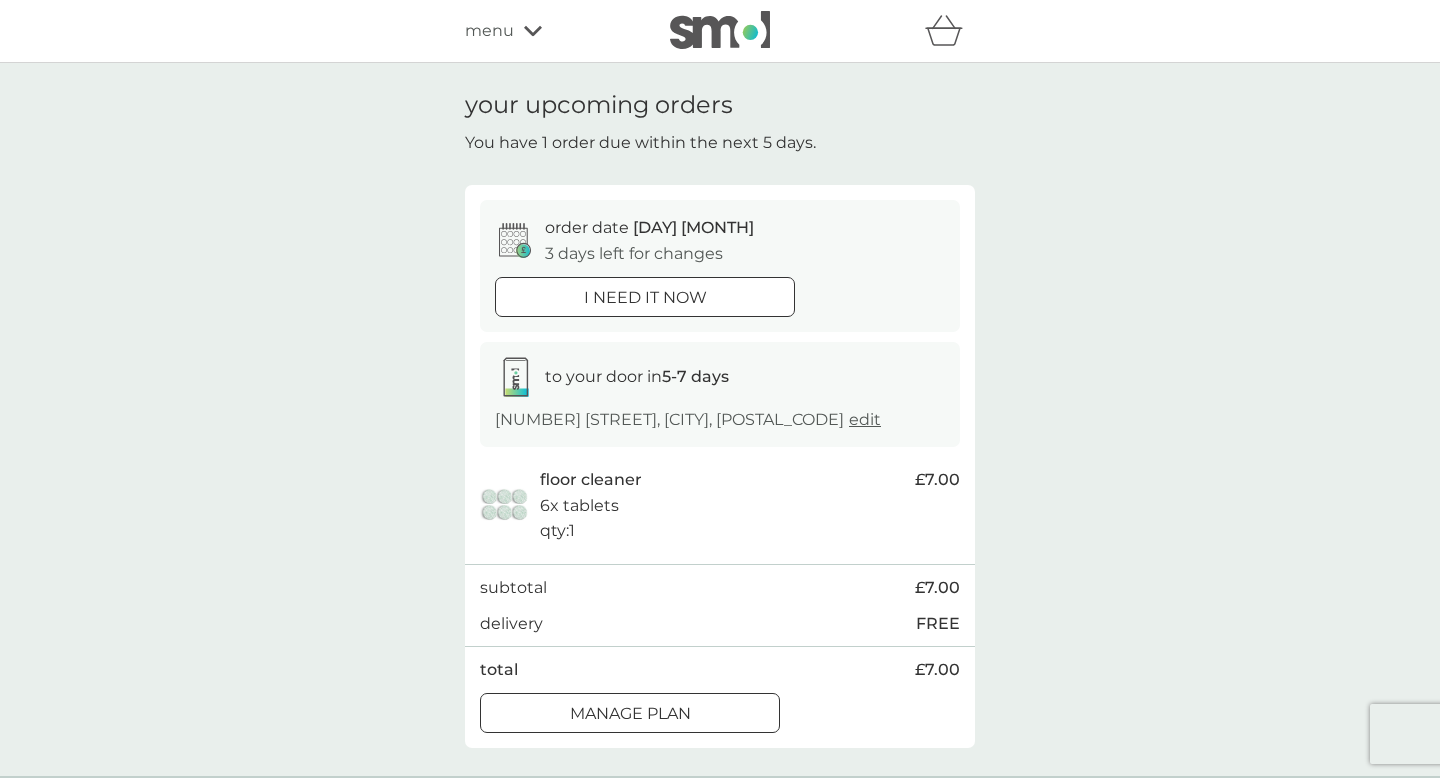 click on "Manage plan" at bounding box center [630, 714] 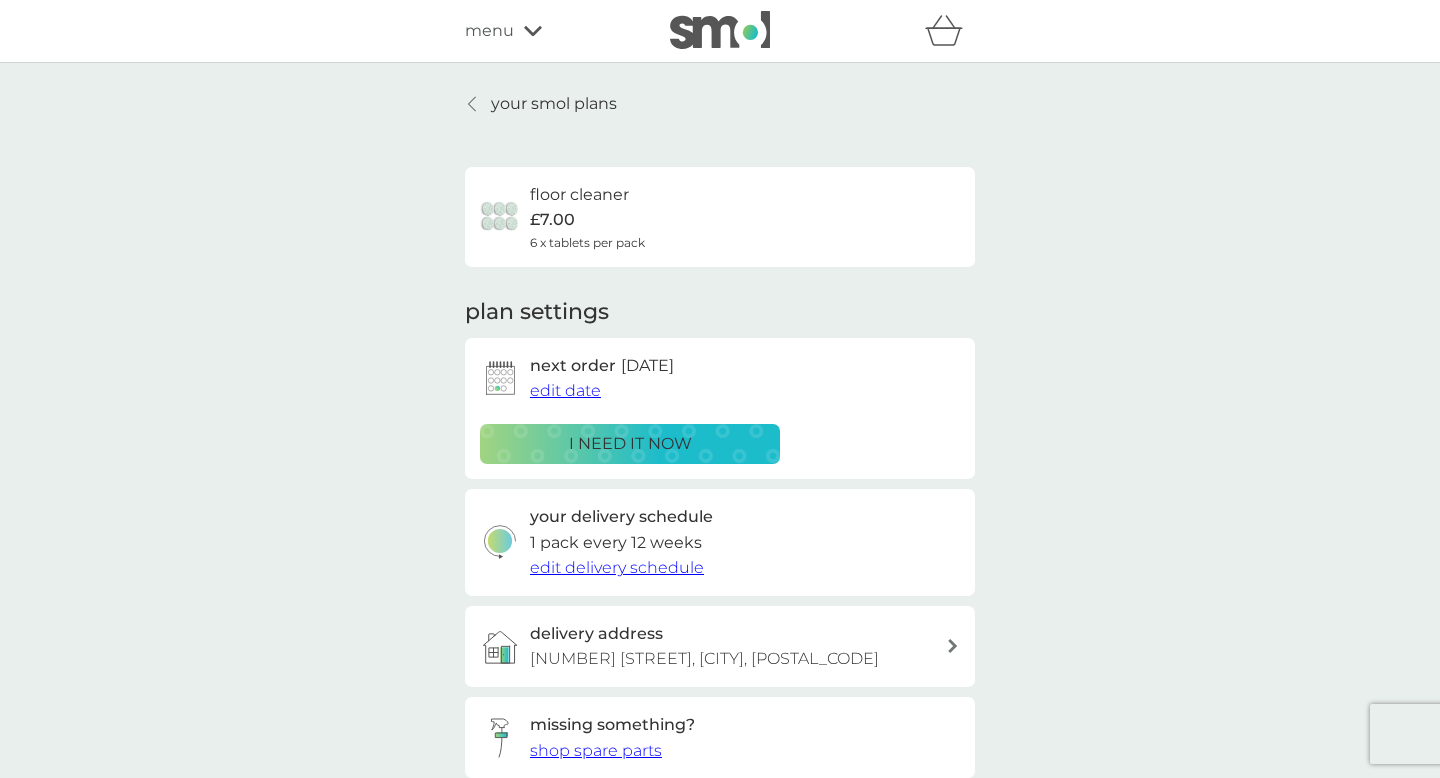 click on "edit date" at bounding box center (565, 390) 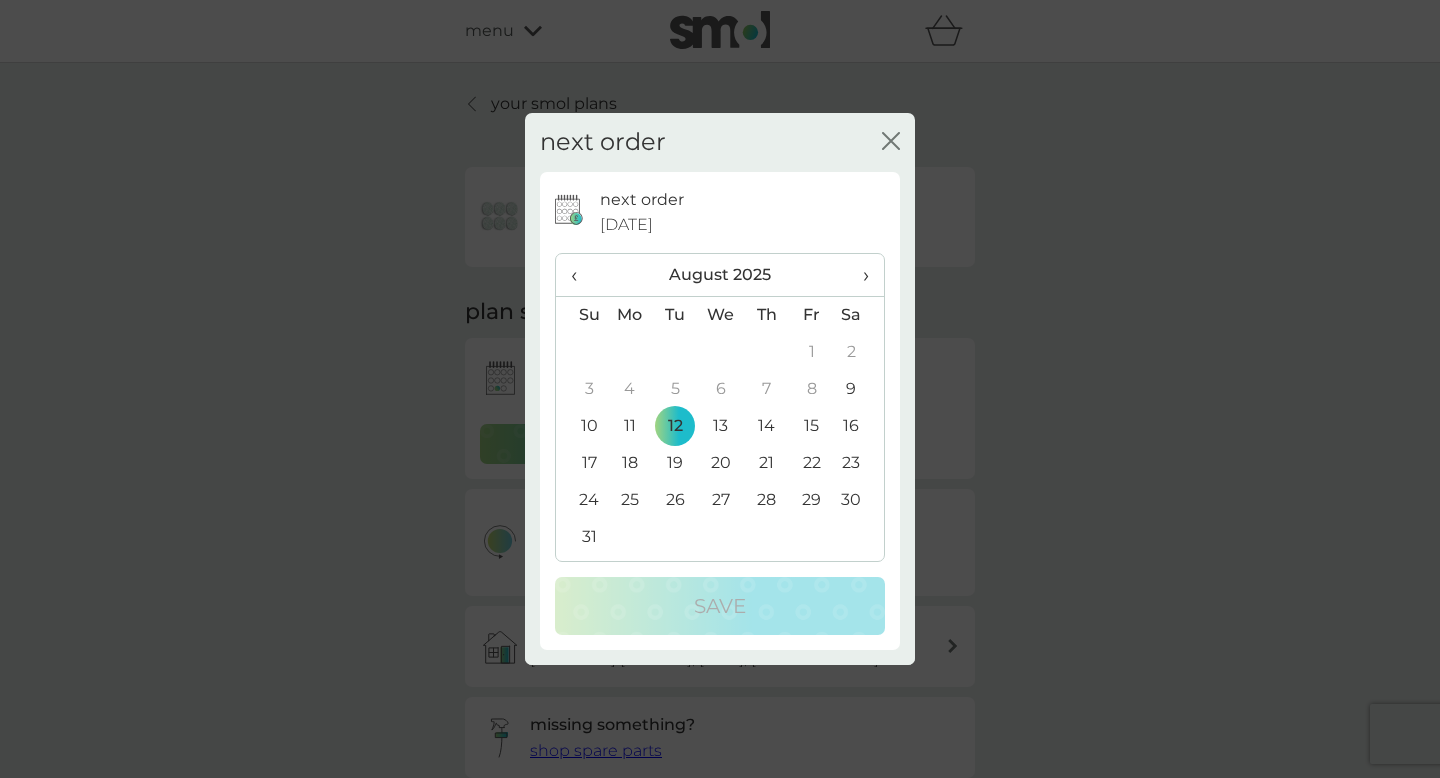 click on "›" at bounding box center [859, 275] 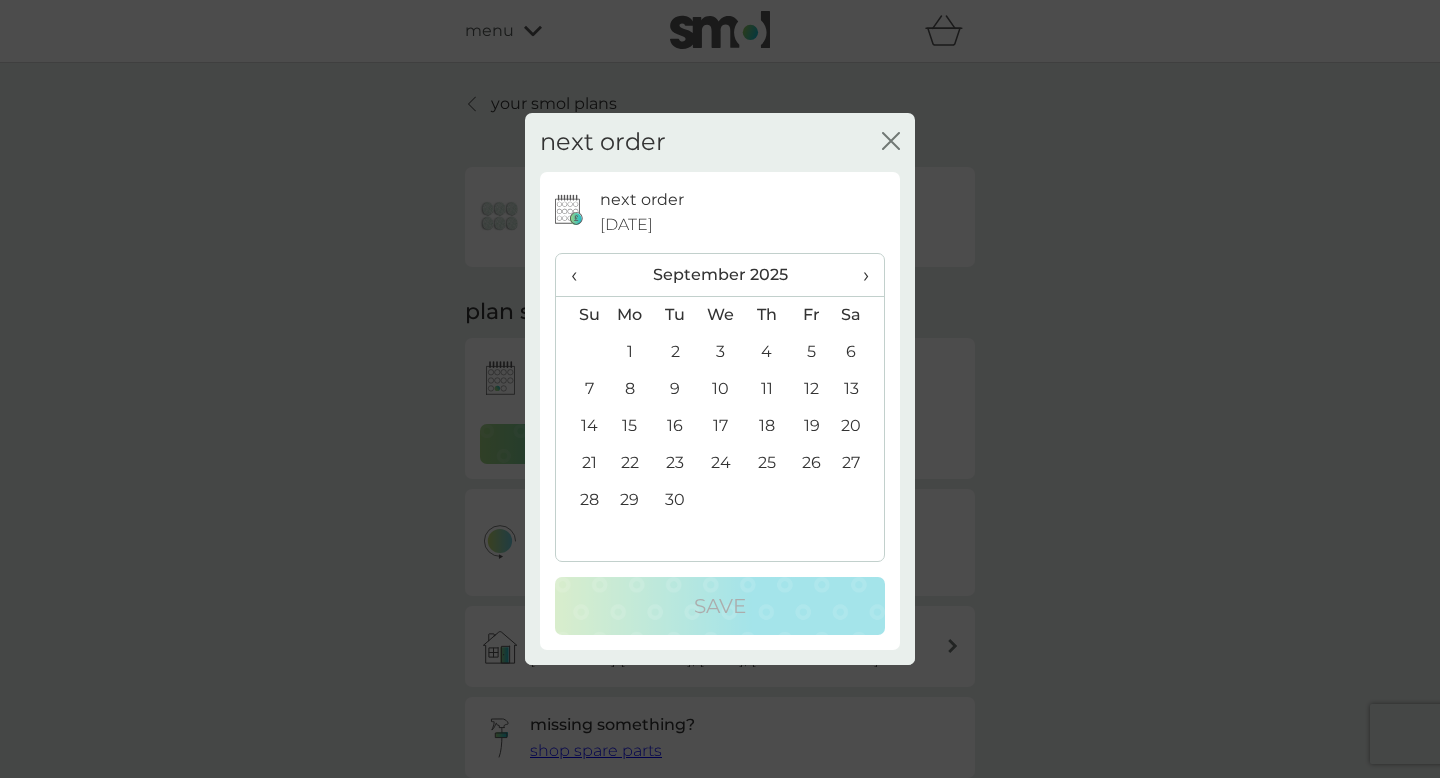 click on "›" at bounding box center (859, 275) 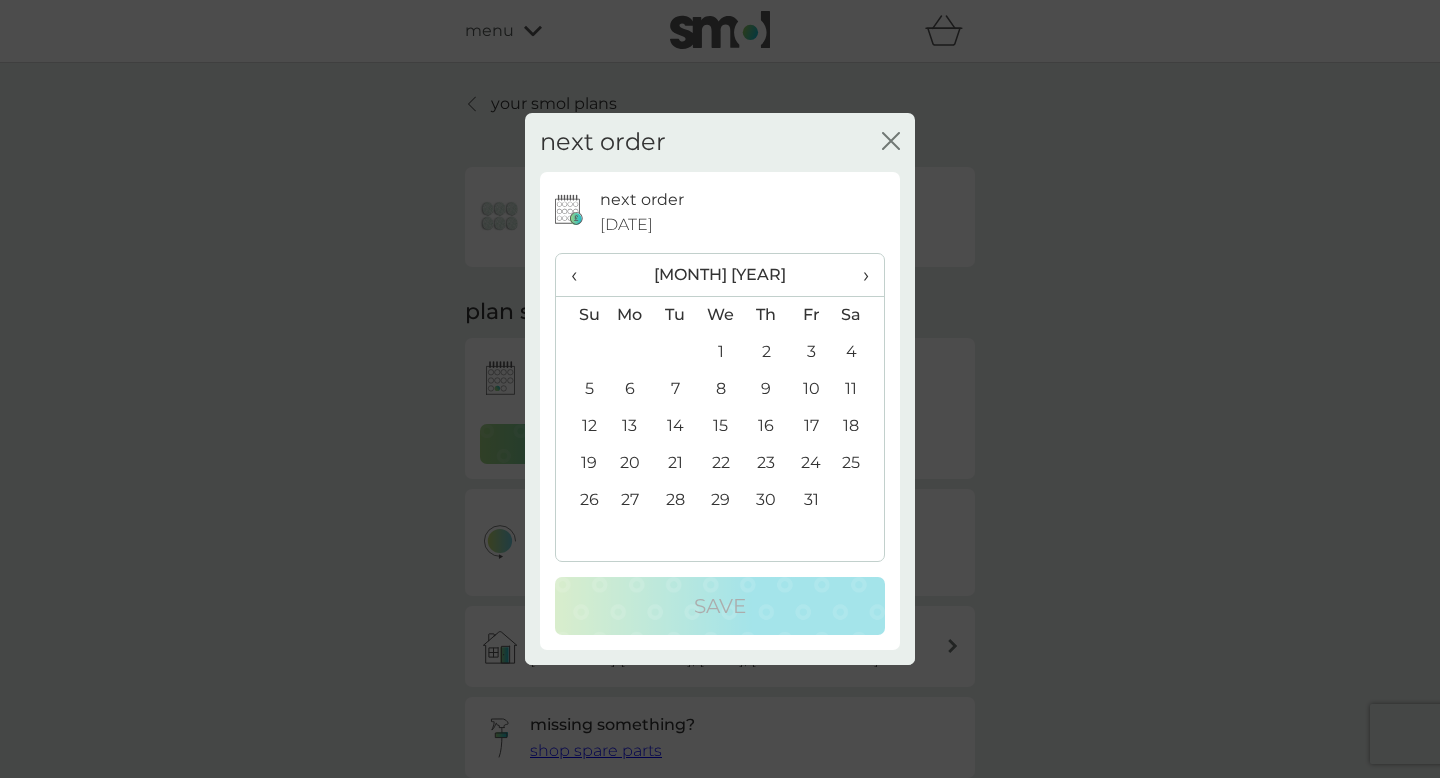 click on "14" at bounding box center (675, 426) 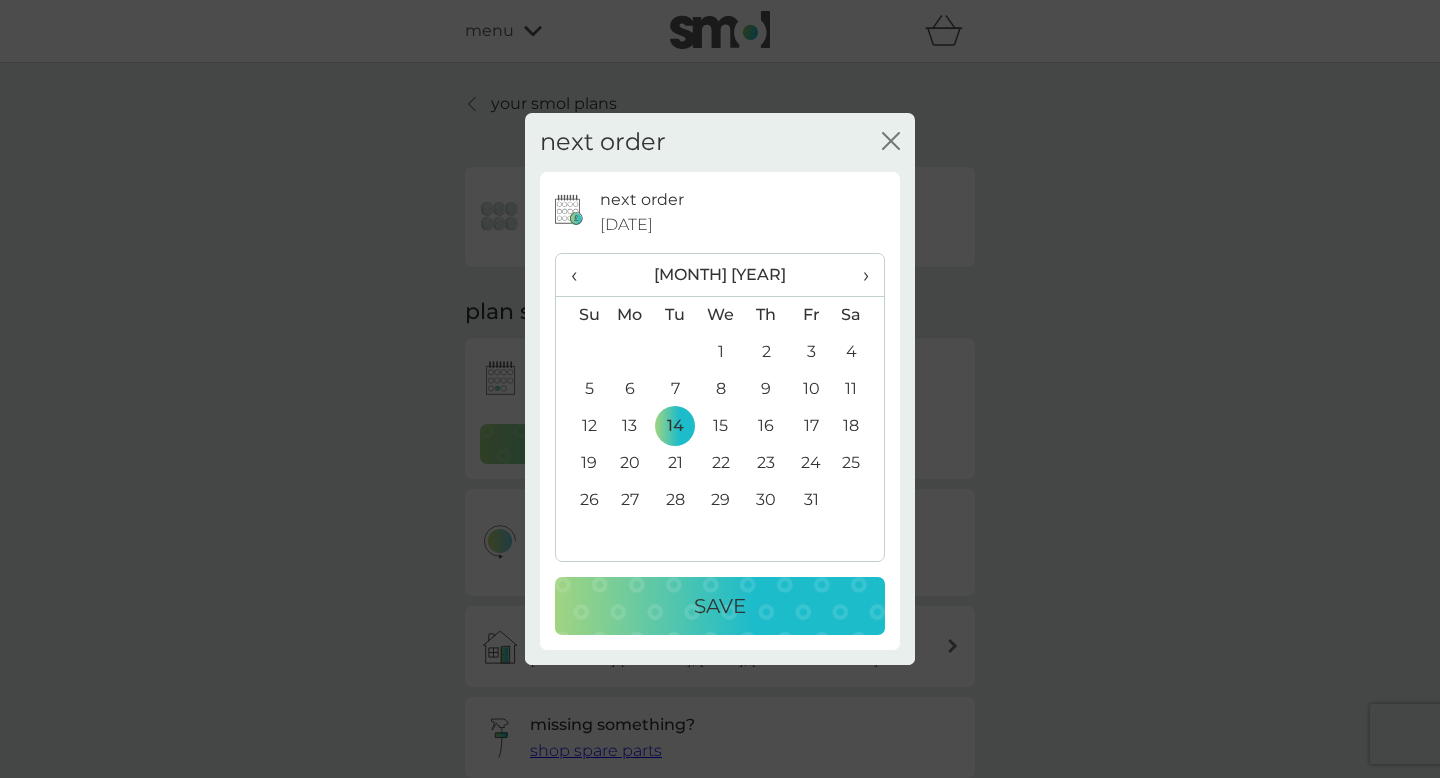 click on "Save" at bounding box center [720, 606] 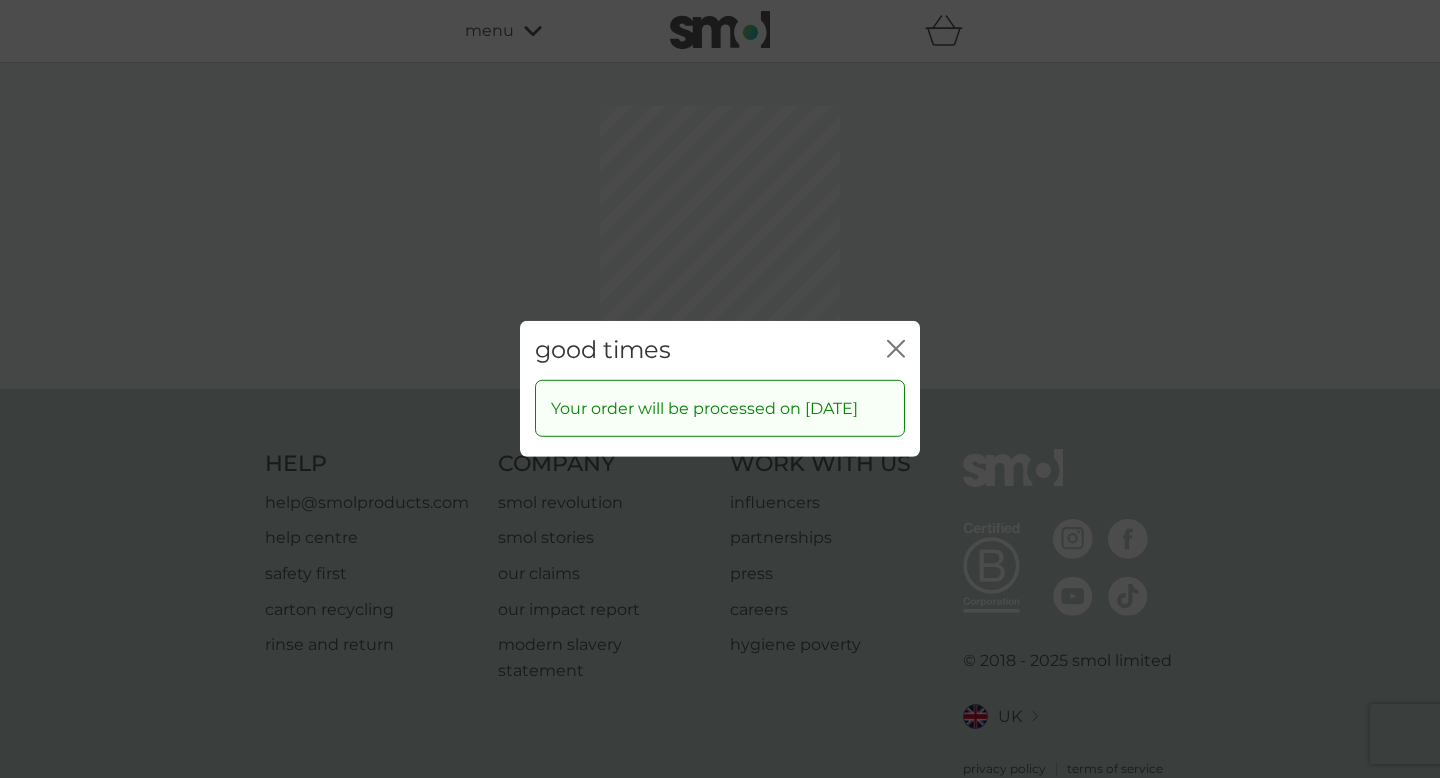click on "good times close Your order will be processed on 14 Oct 2025" at bounding box center (720, 389) 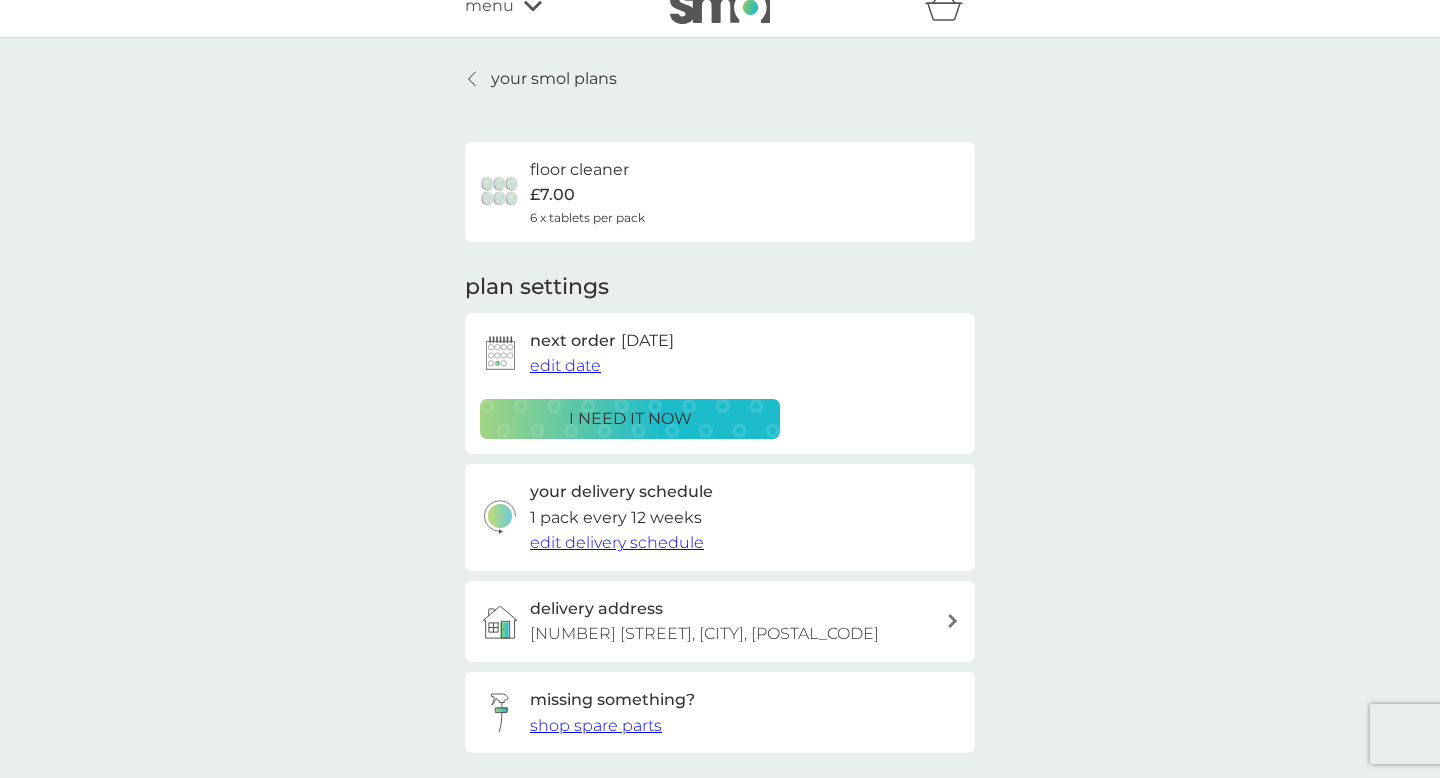 scroll, scrollTop: 0, scrollLeft: 0, axis: both 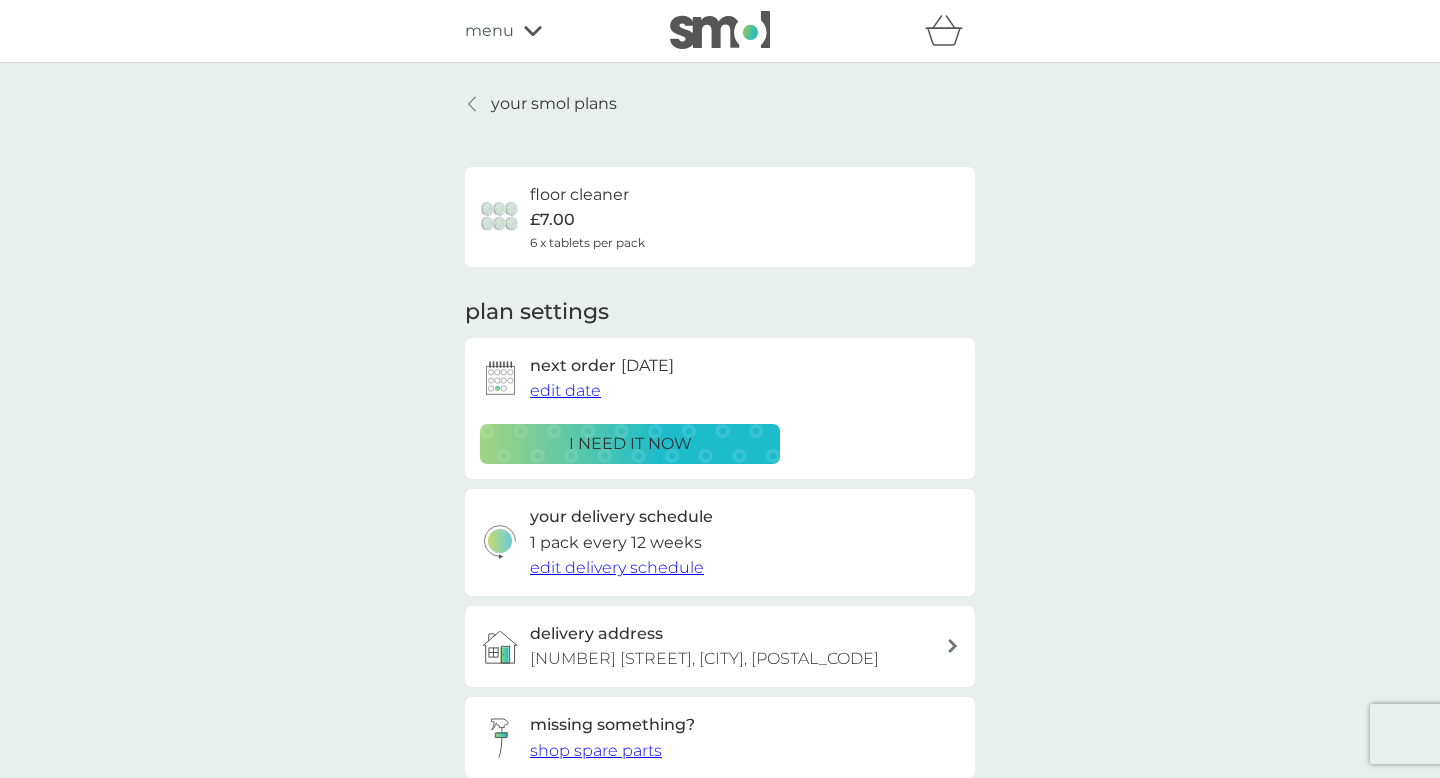 click on "your smol plans" at bounding box center (554, 104) 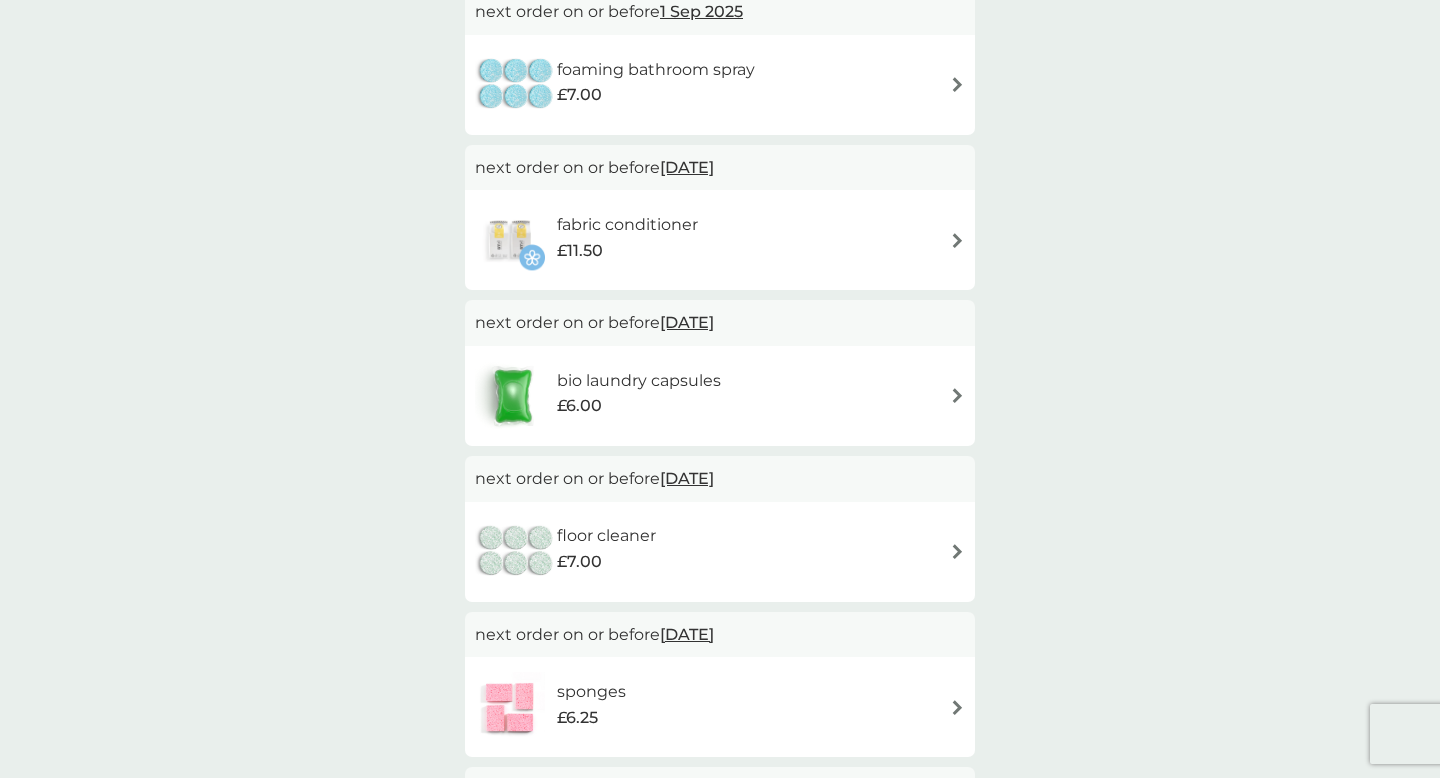 scroll, scrollTop: 358, scrollLeft: 0, axis: vertical 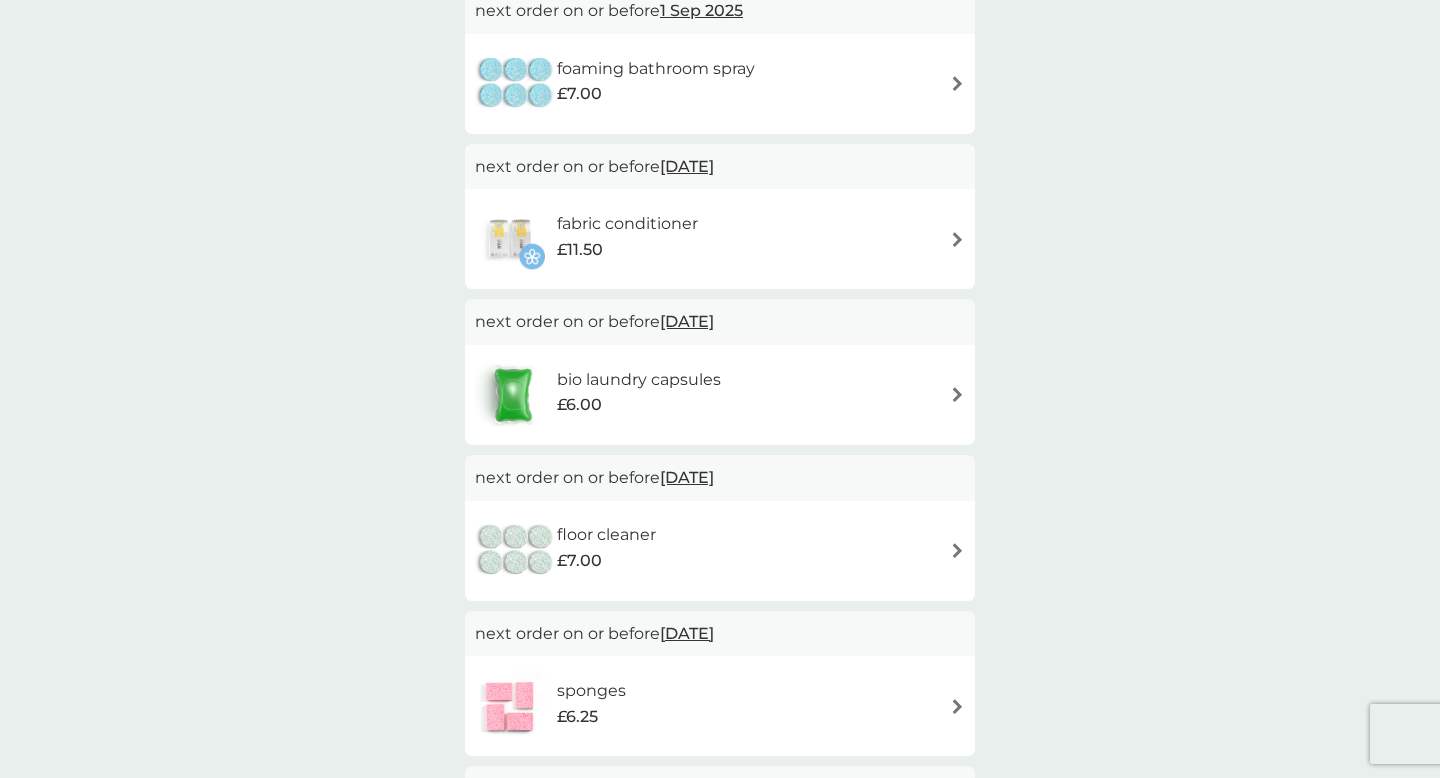 click on "21 Oct 2025" at bounding box center [687, 633] 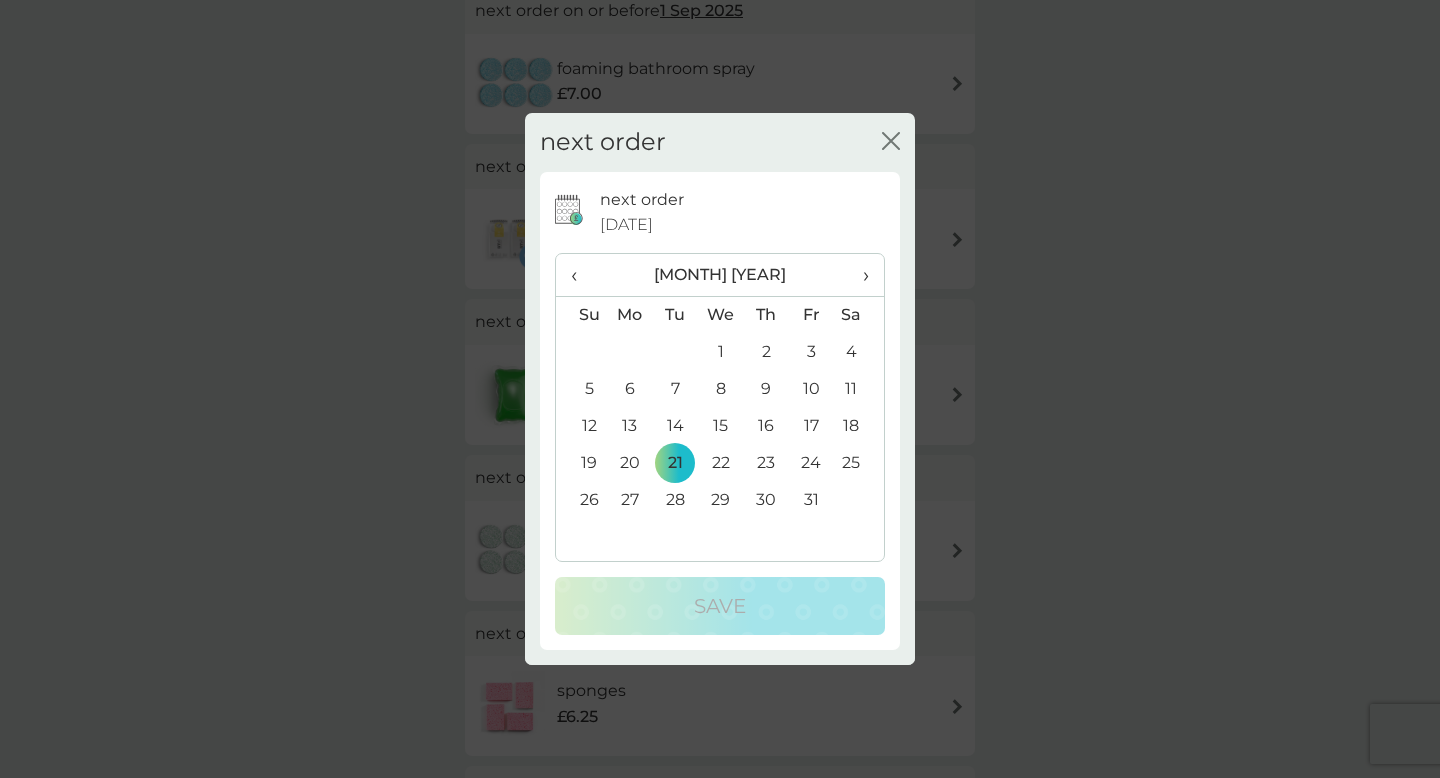 click on "‹" at bounding box center [581, 275] 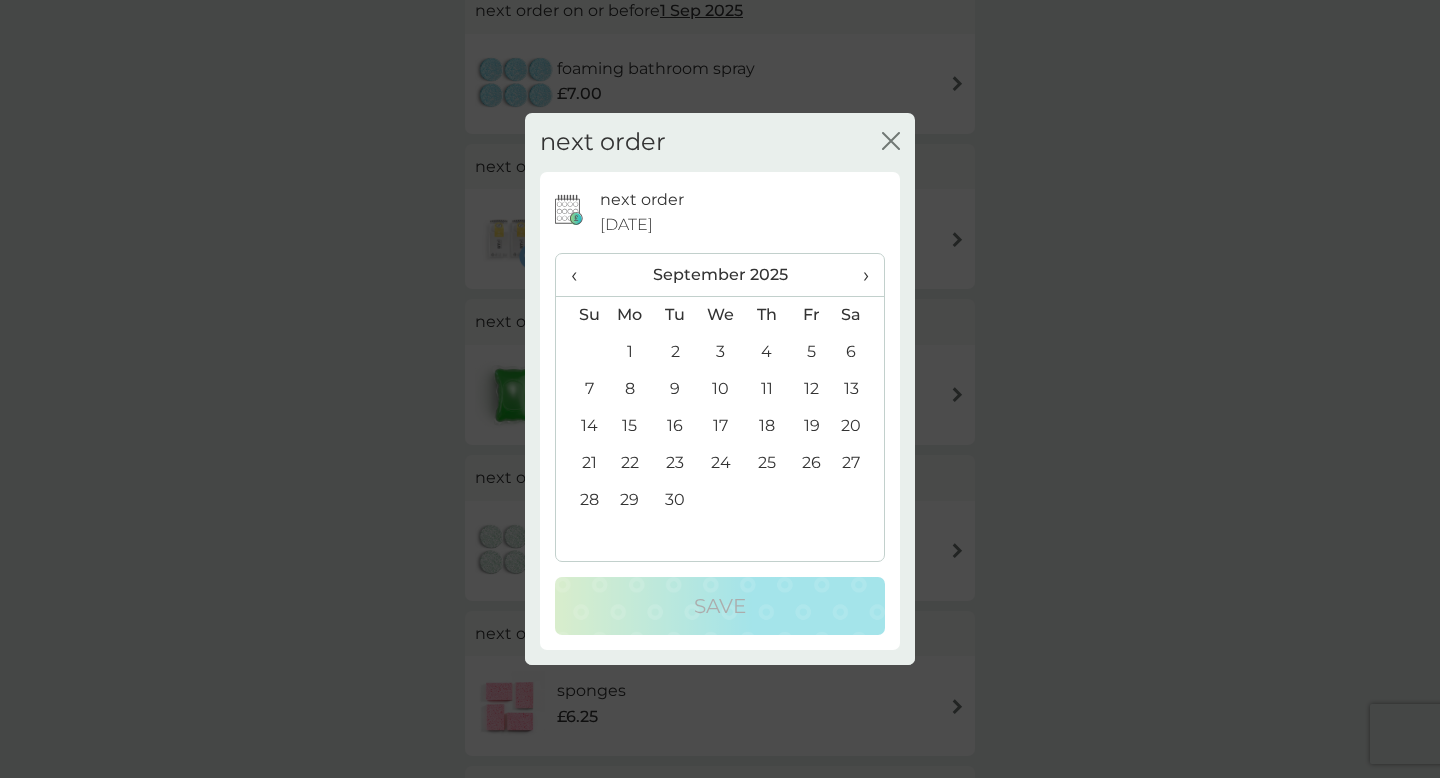 click on "2" at bounding box center (675, 352) 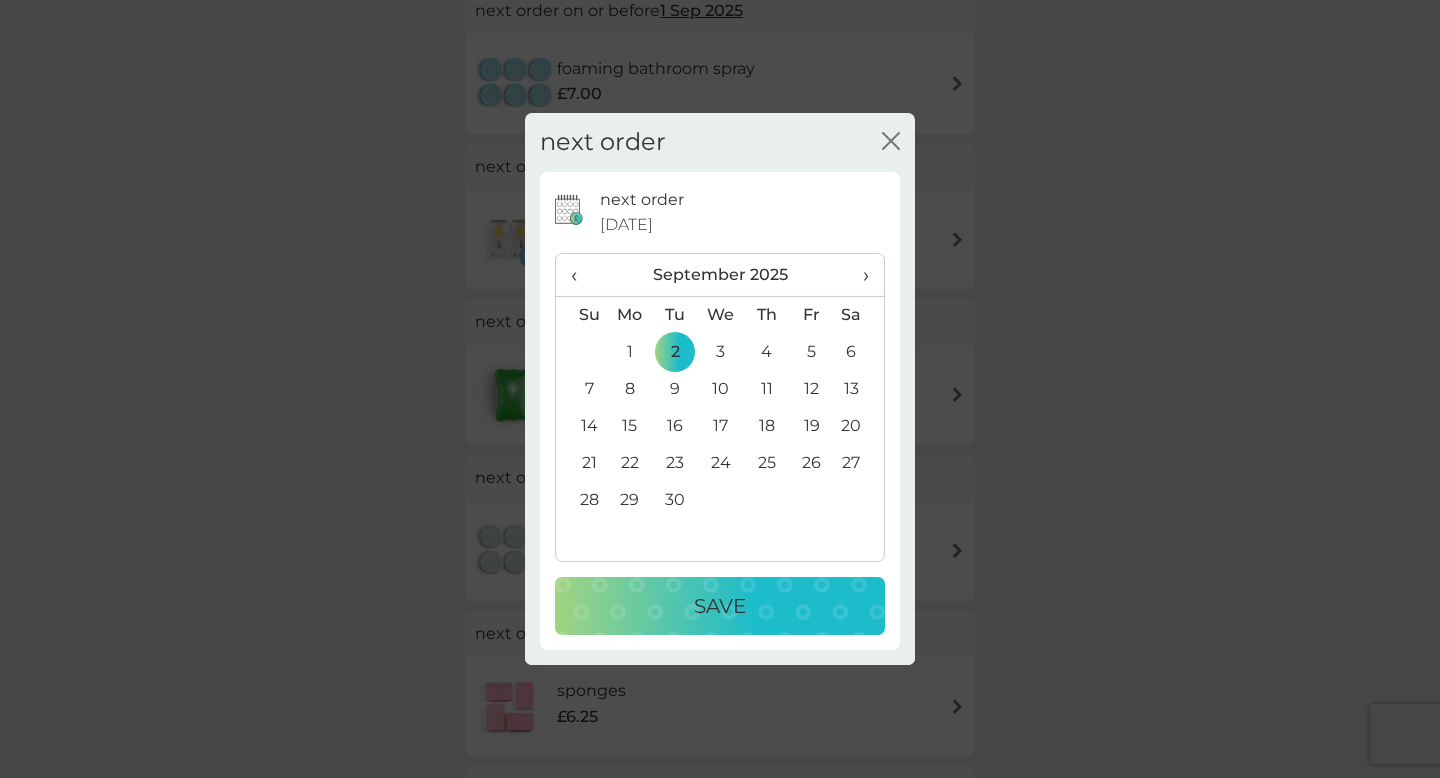 click on "Save" at bounding box center [720, 606] 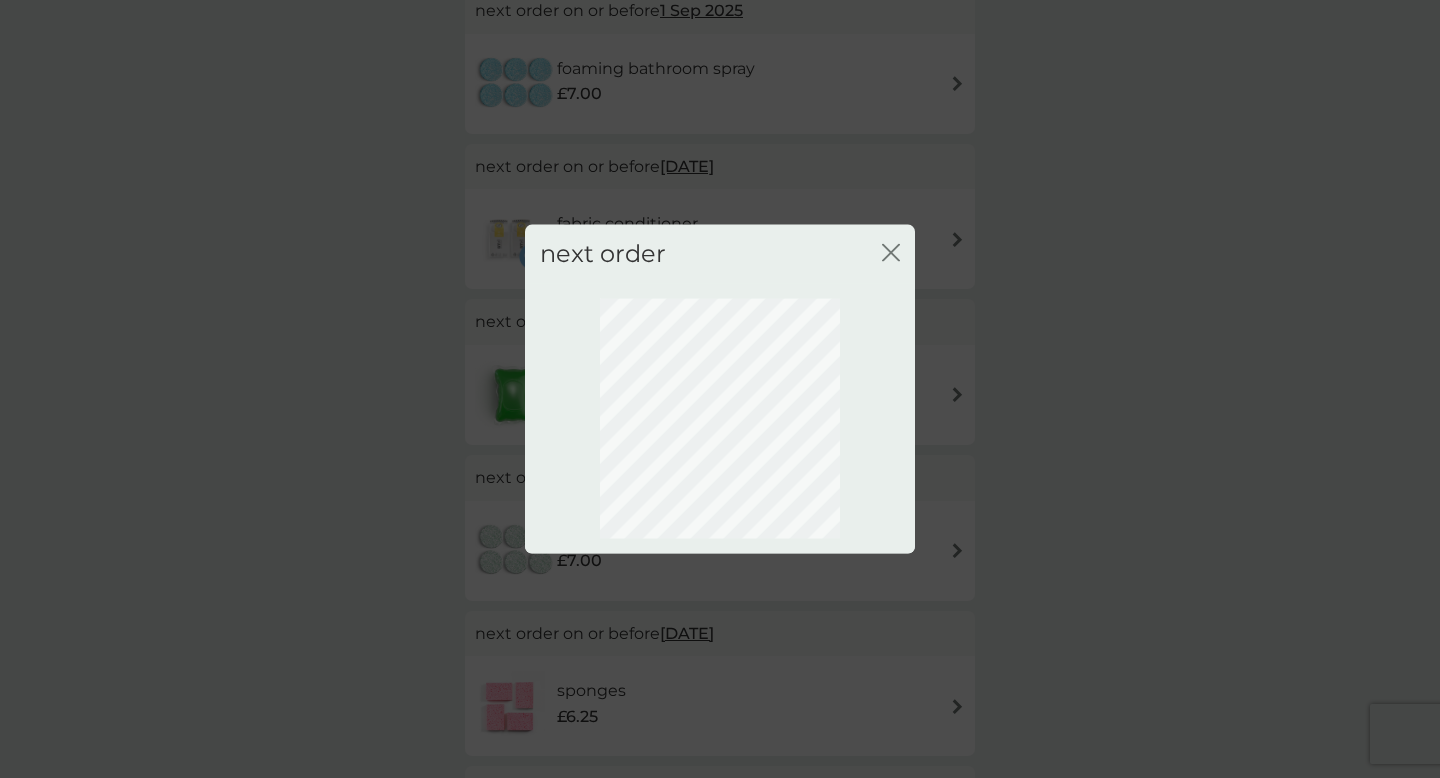 scroll, scrollTop: 60, scrollLeft: 0, axis: vertical 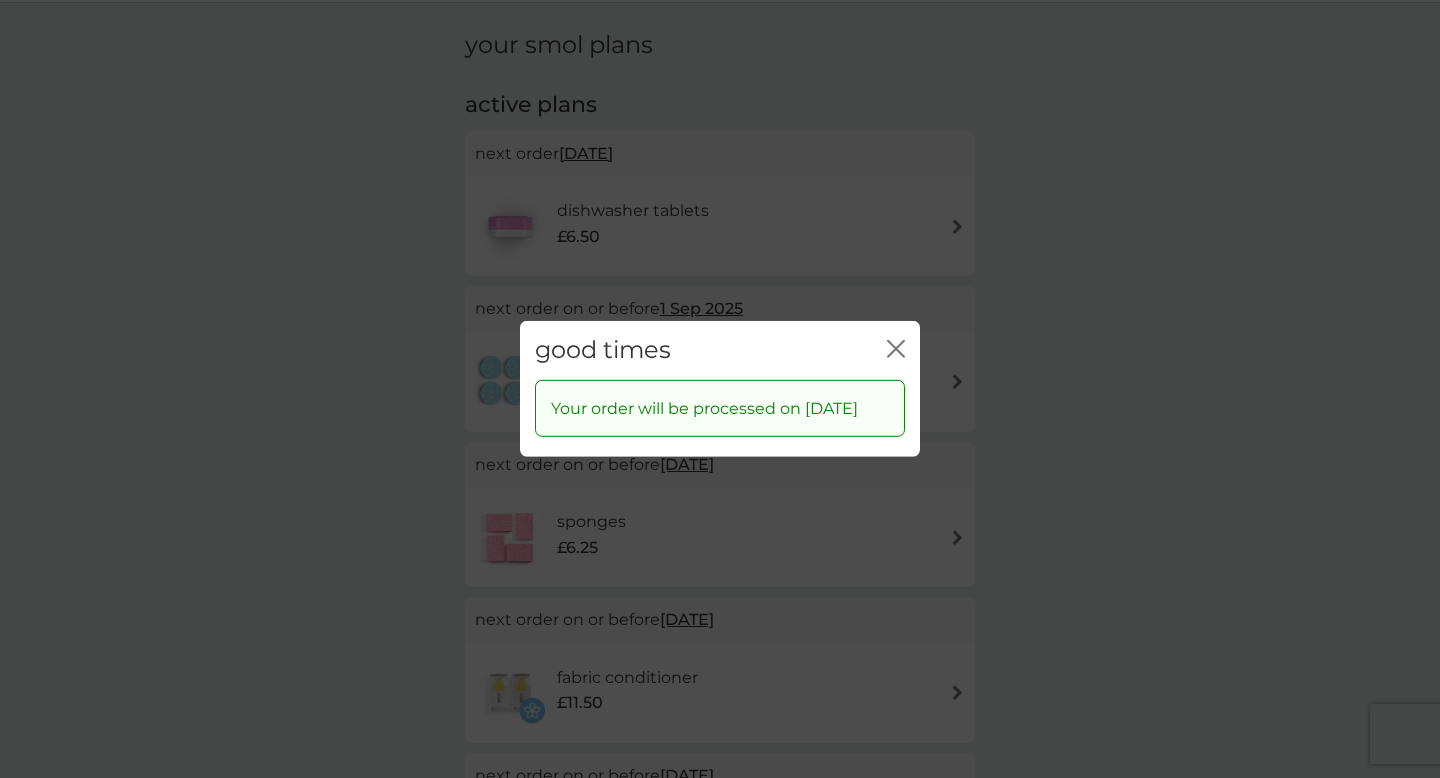 click 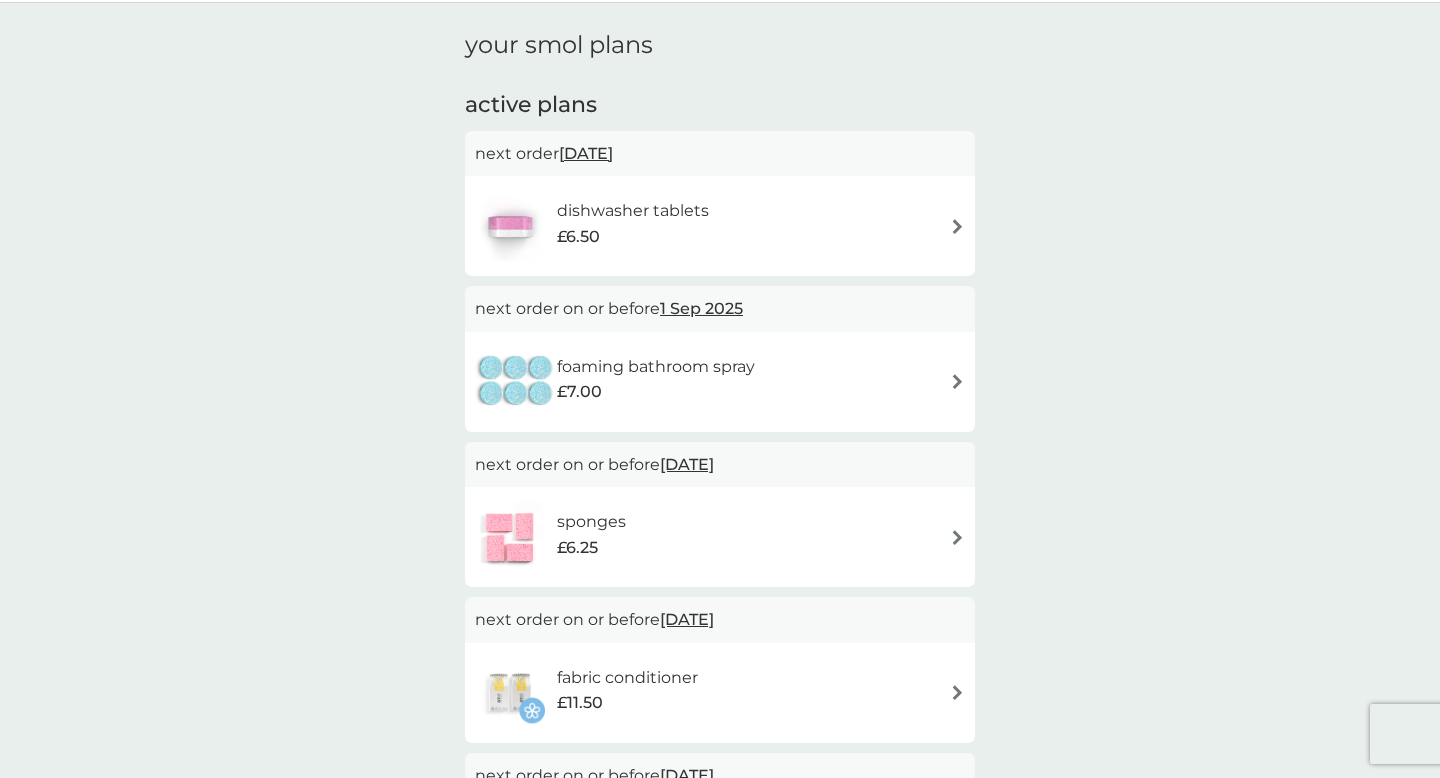 click on "1 Sep 2025" at bounding box center (701, 308) 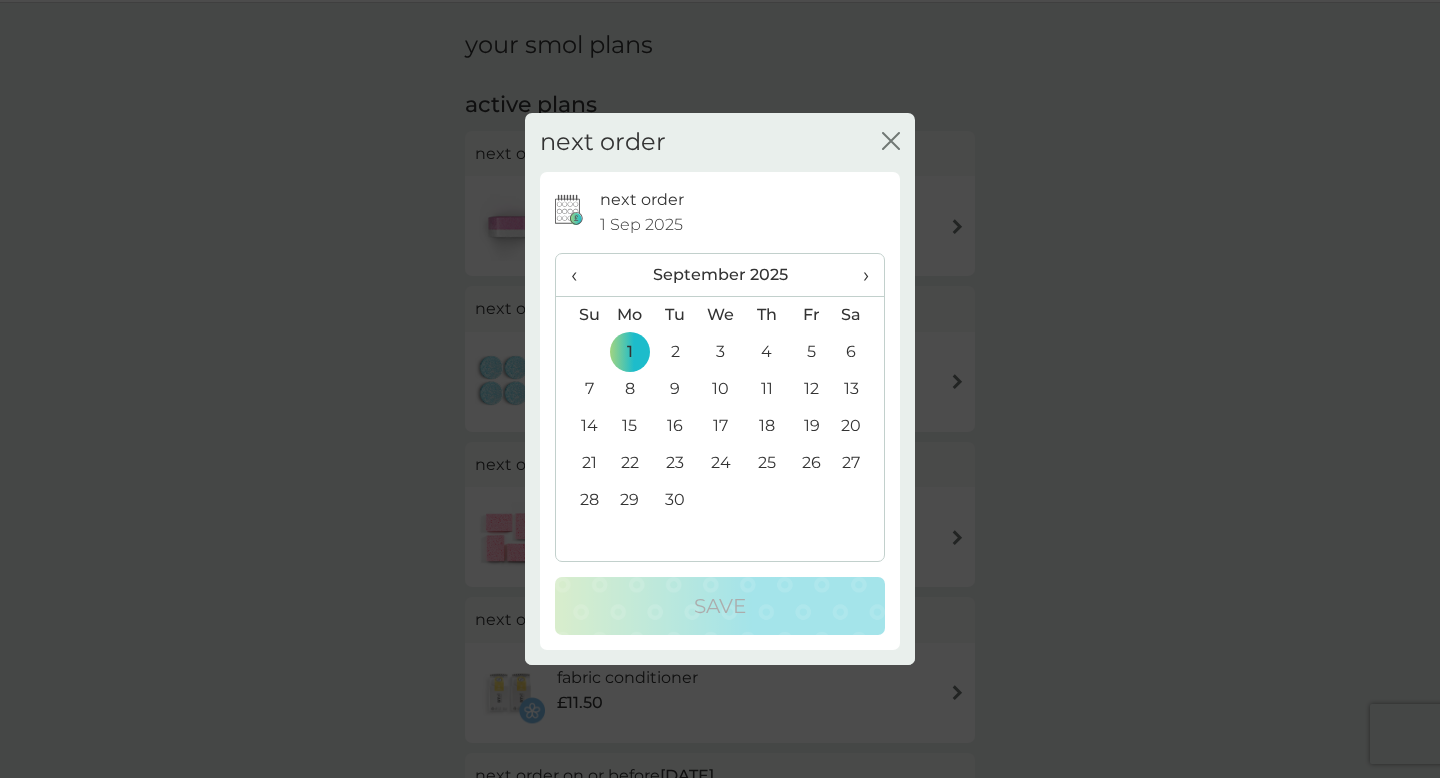 click on "›" at bounding box center [859, 275] 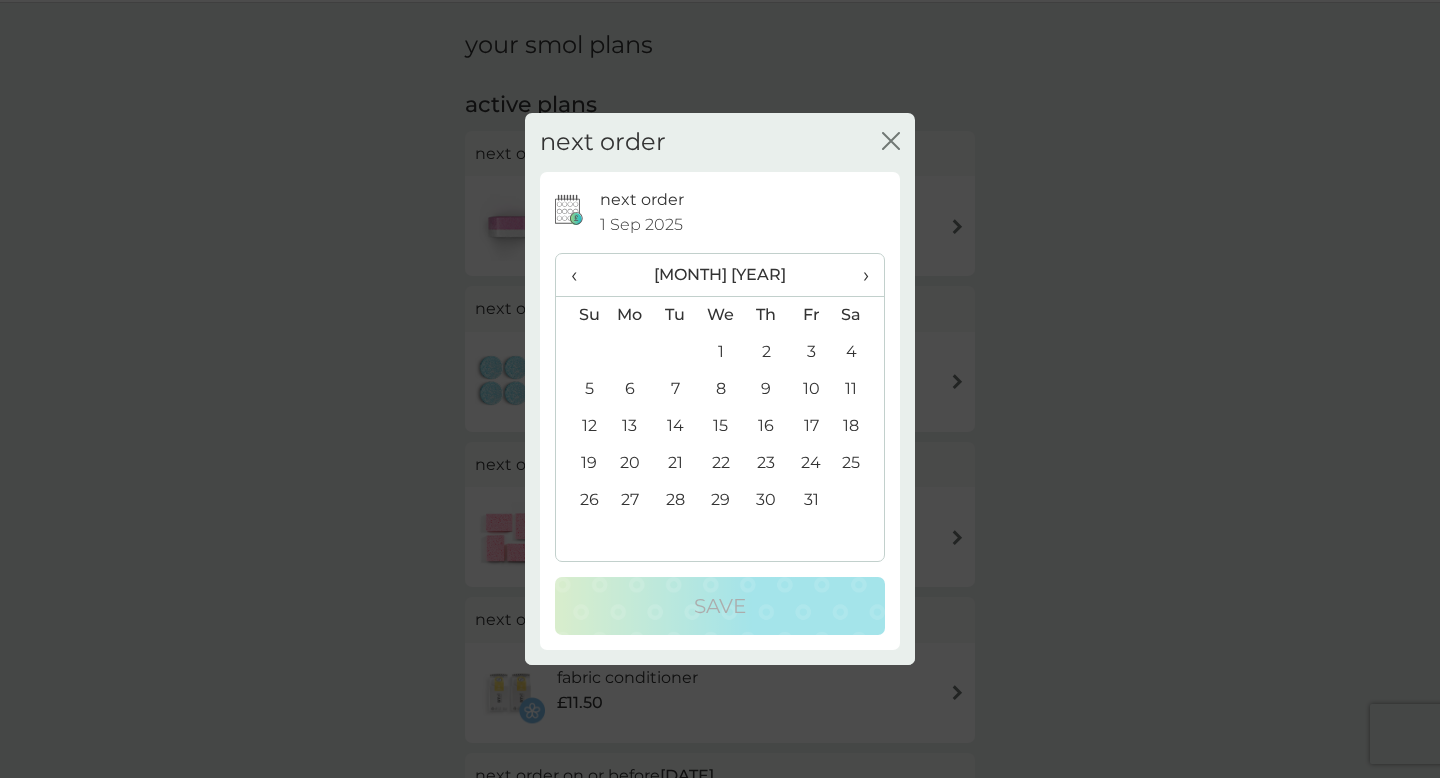 click on "›" at bounding box center [859, 275] 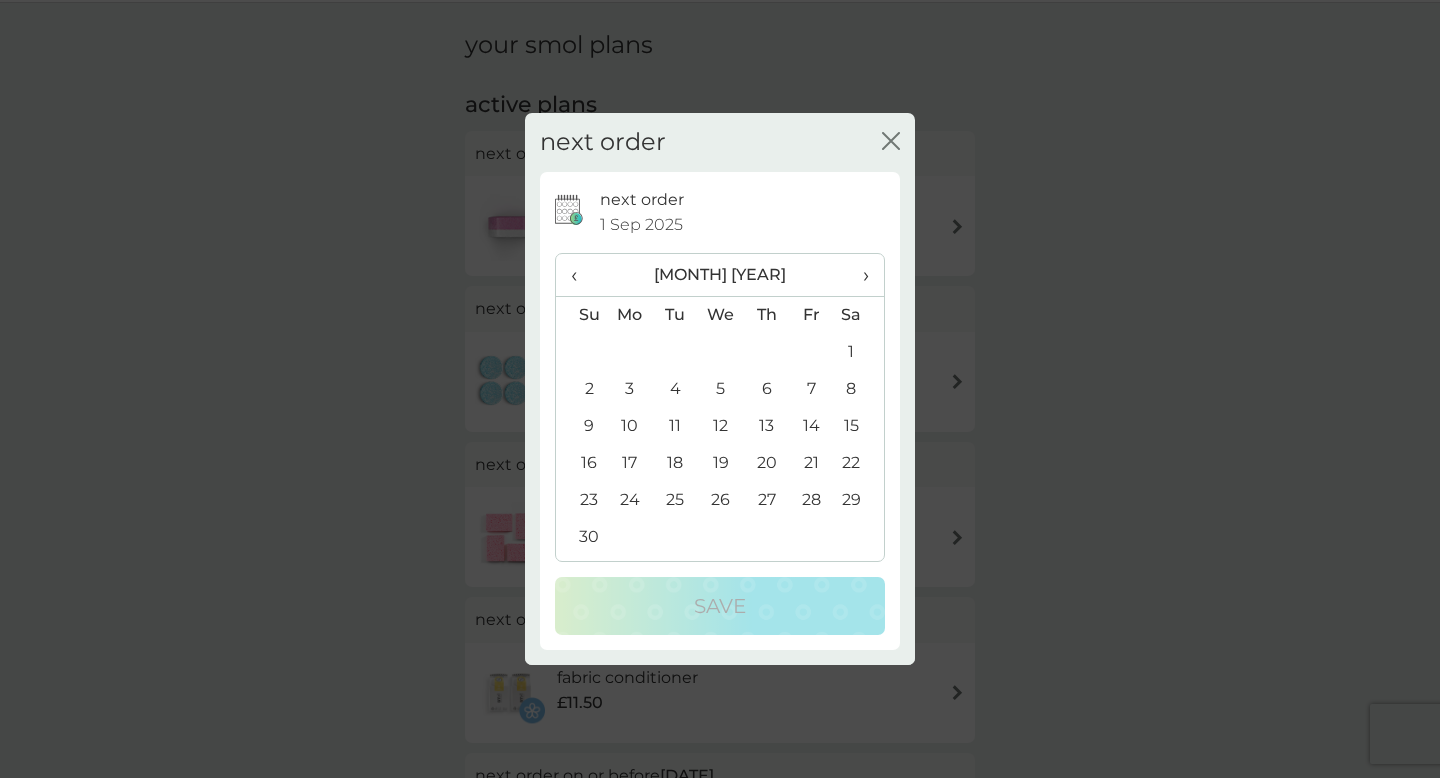 click on "11" at bounding box center (675, 426) 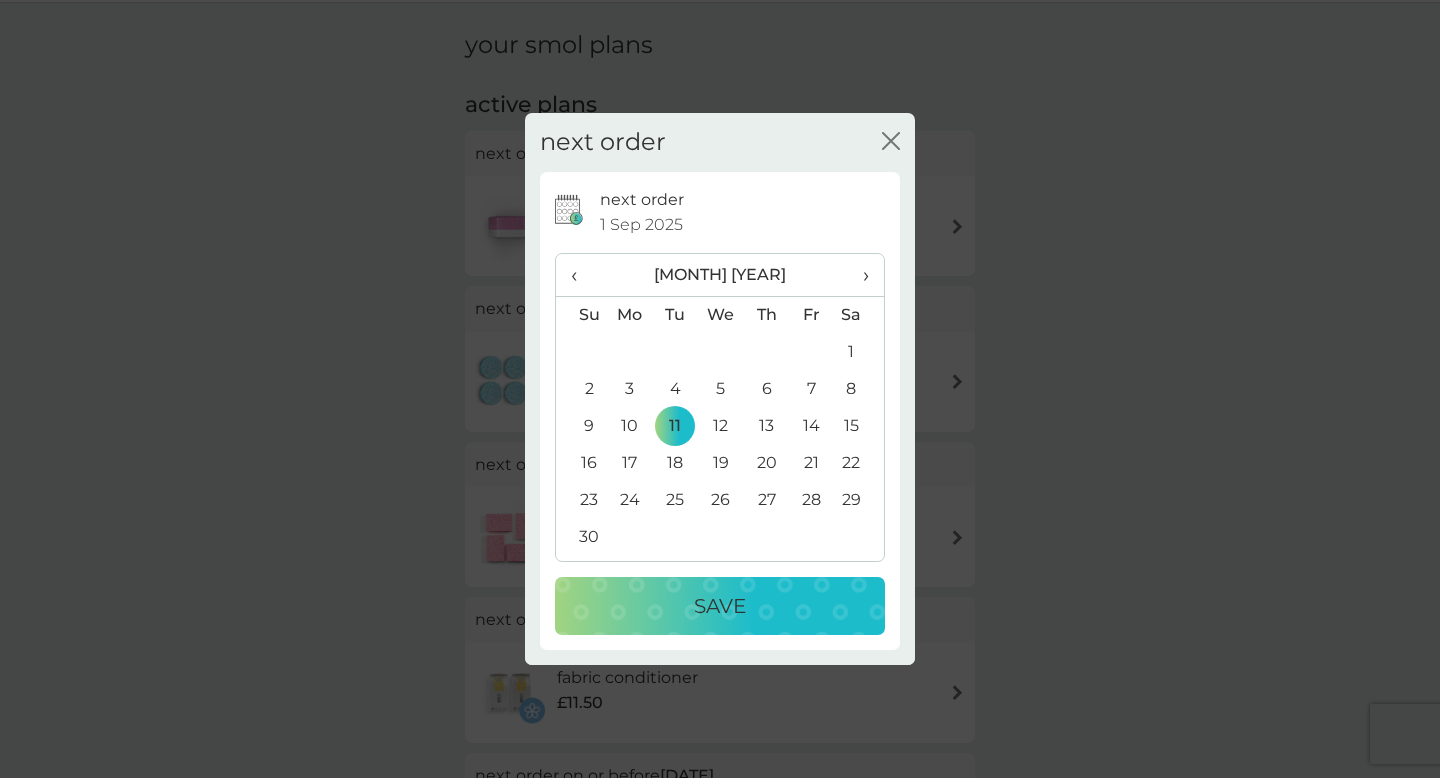 click on "Save" at bounding box center (720, 606) 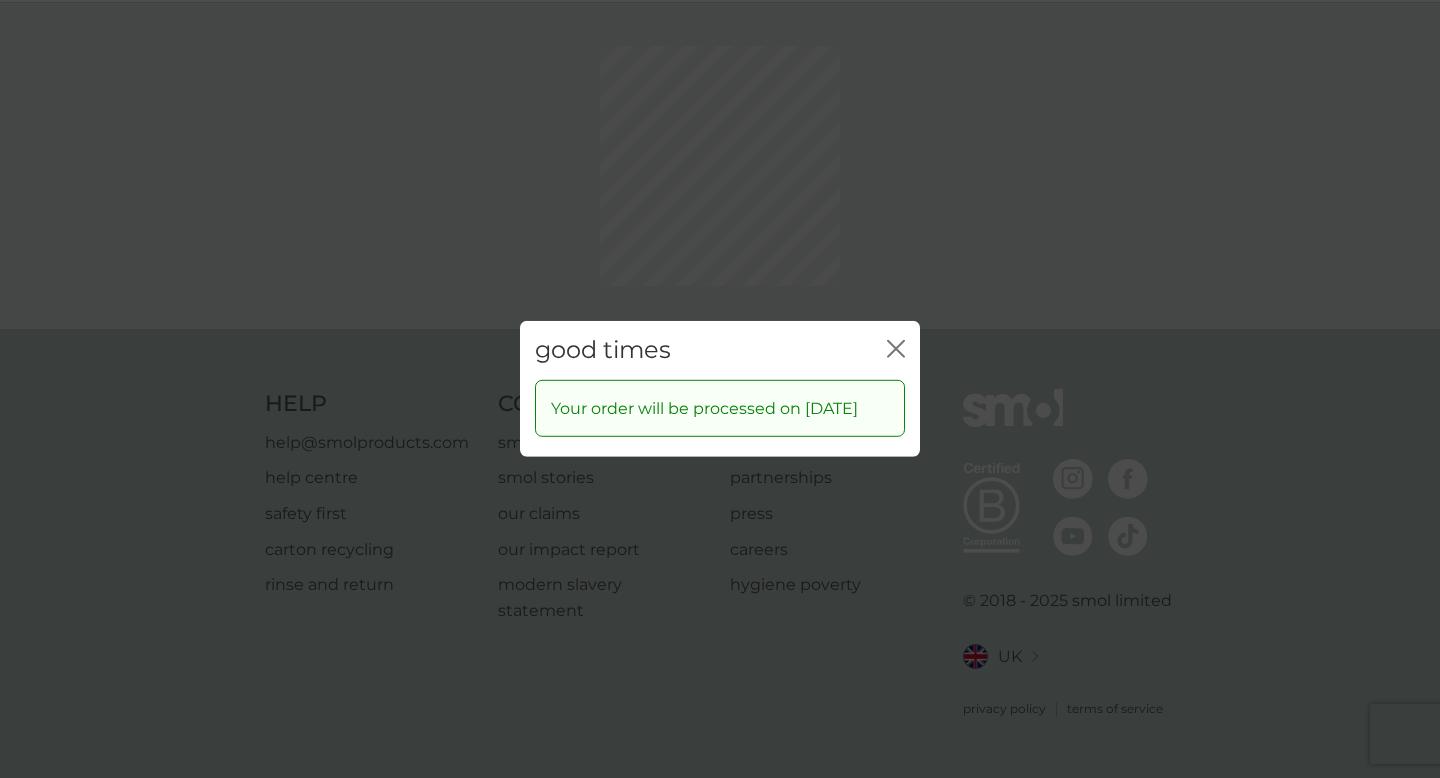 click on "close" 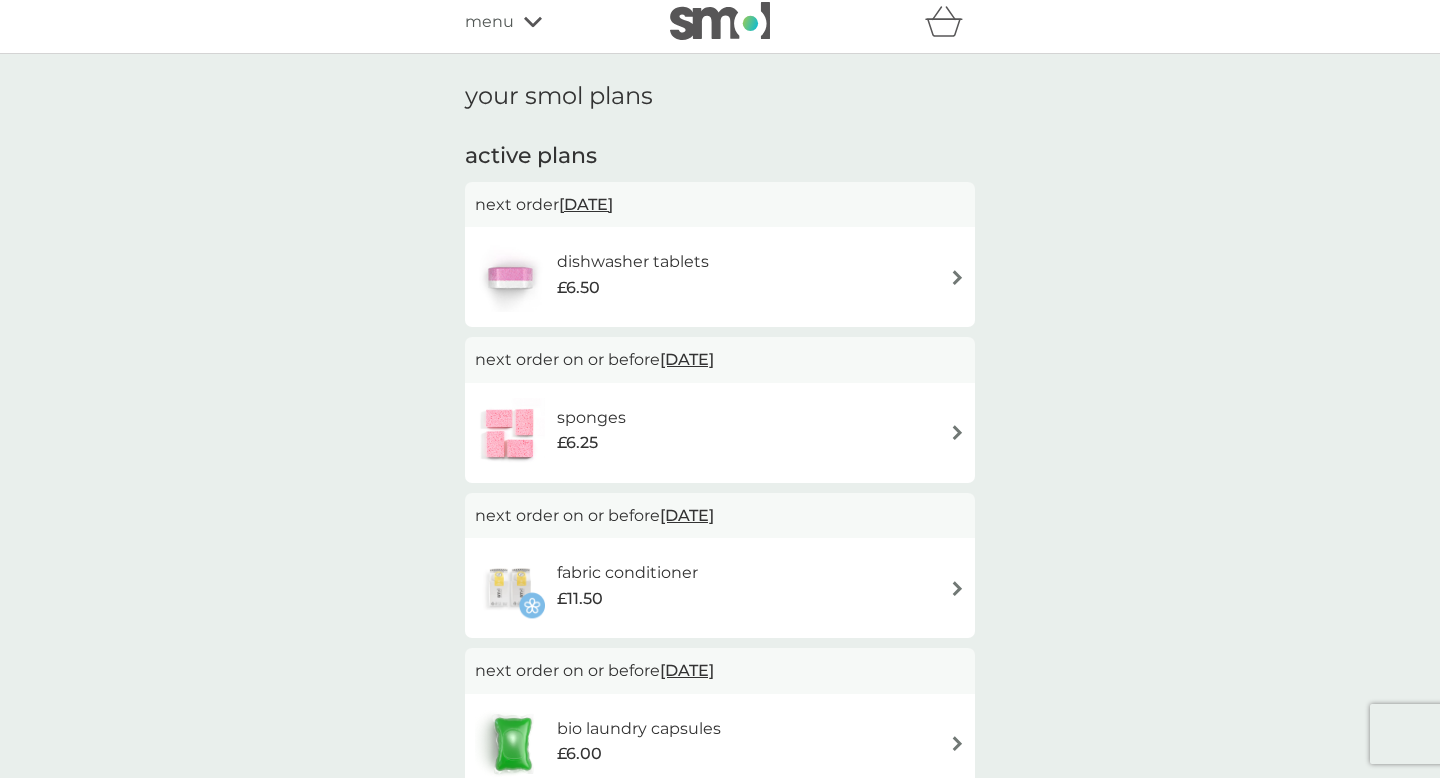 scroll, scrollTop: 0, scrollLeft: 0, axis: both 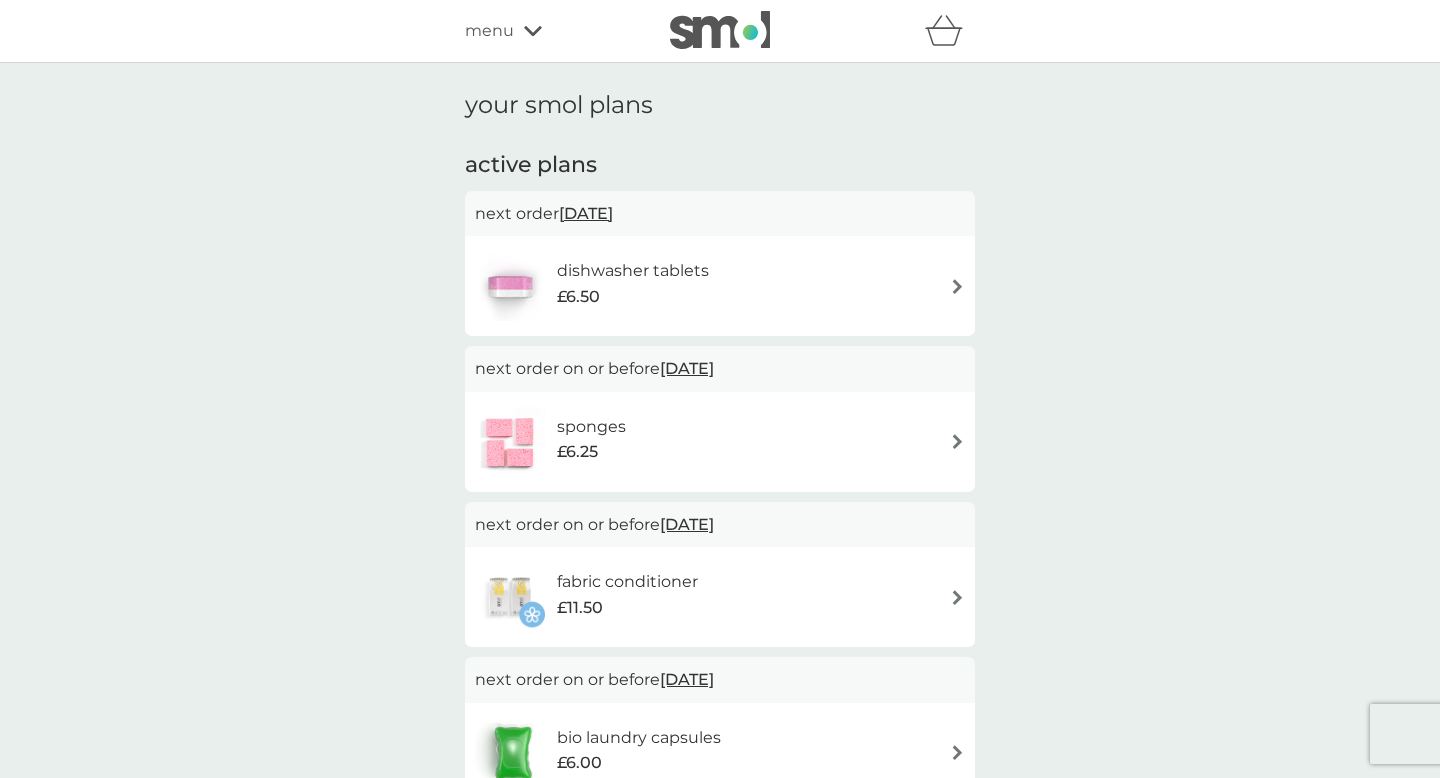 click on "menu" at bounding box center [550, 31] 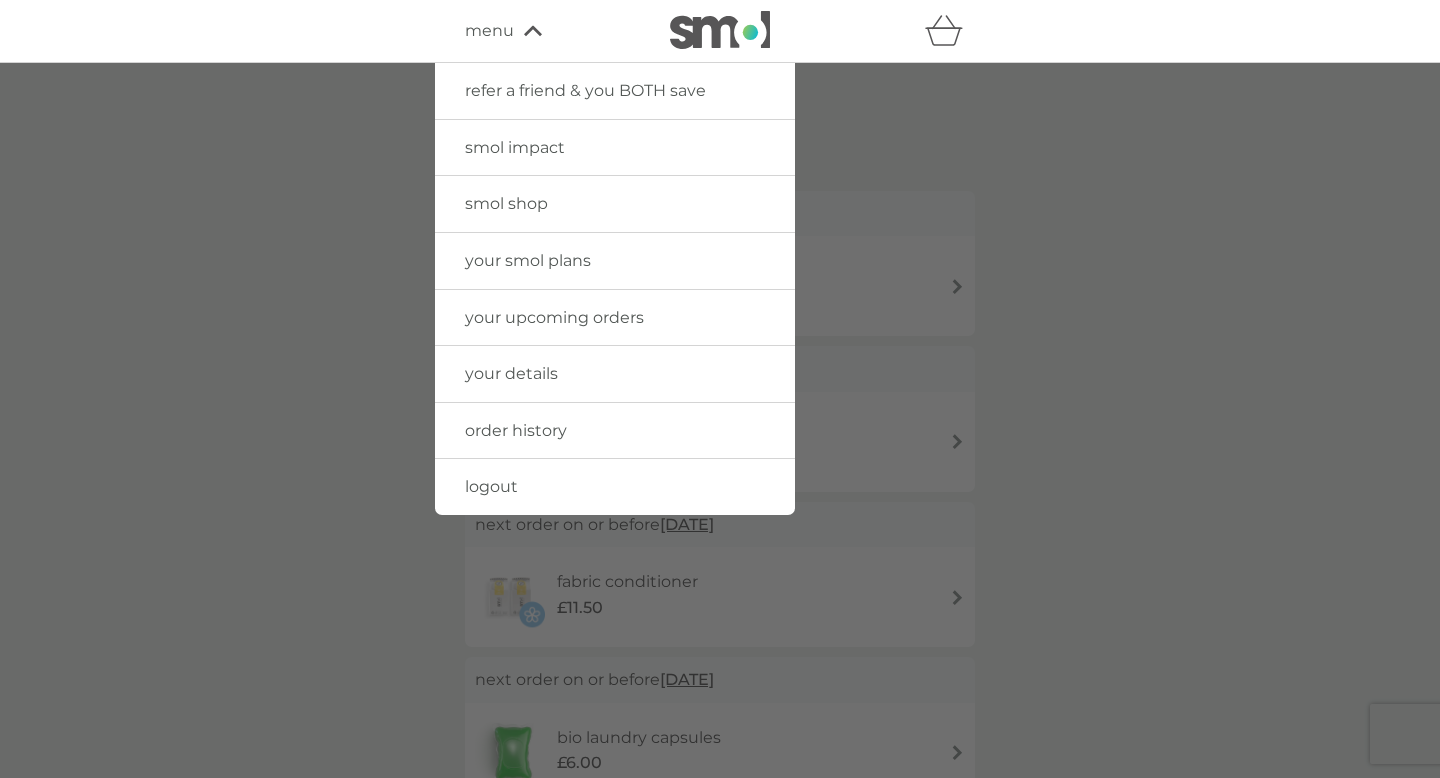 click on "smol shop" at bounding box center [506, 203] 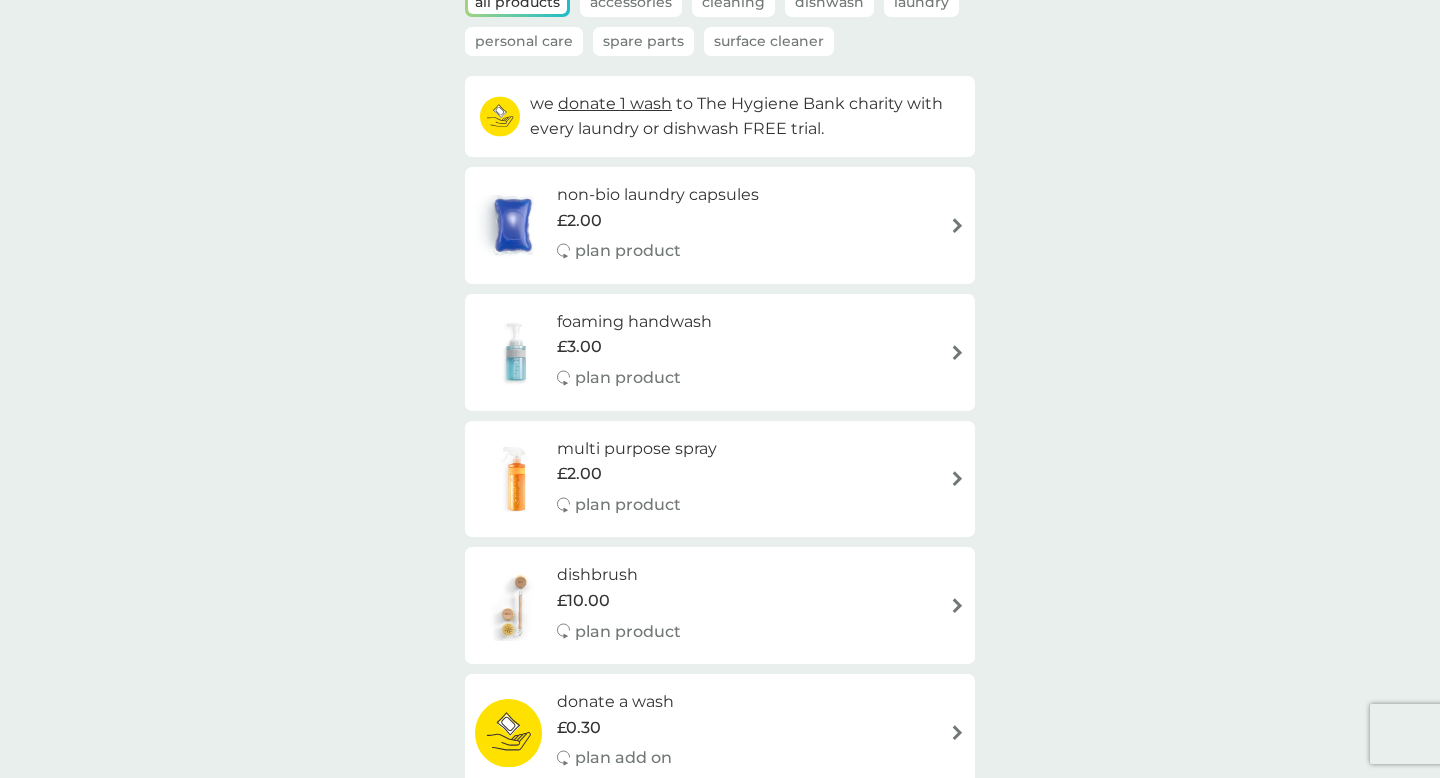 scroll, scrollTop: 175, scrollLeft: 0, axis: vertical 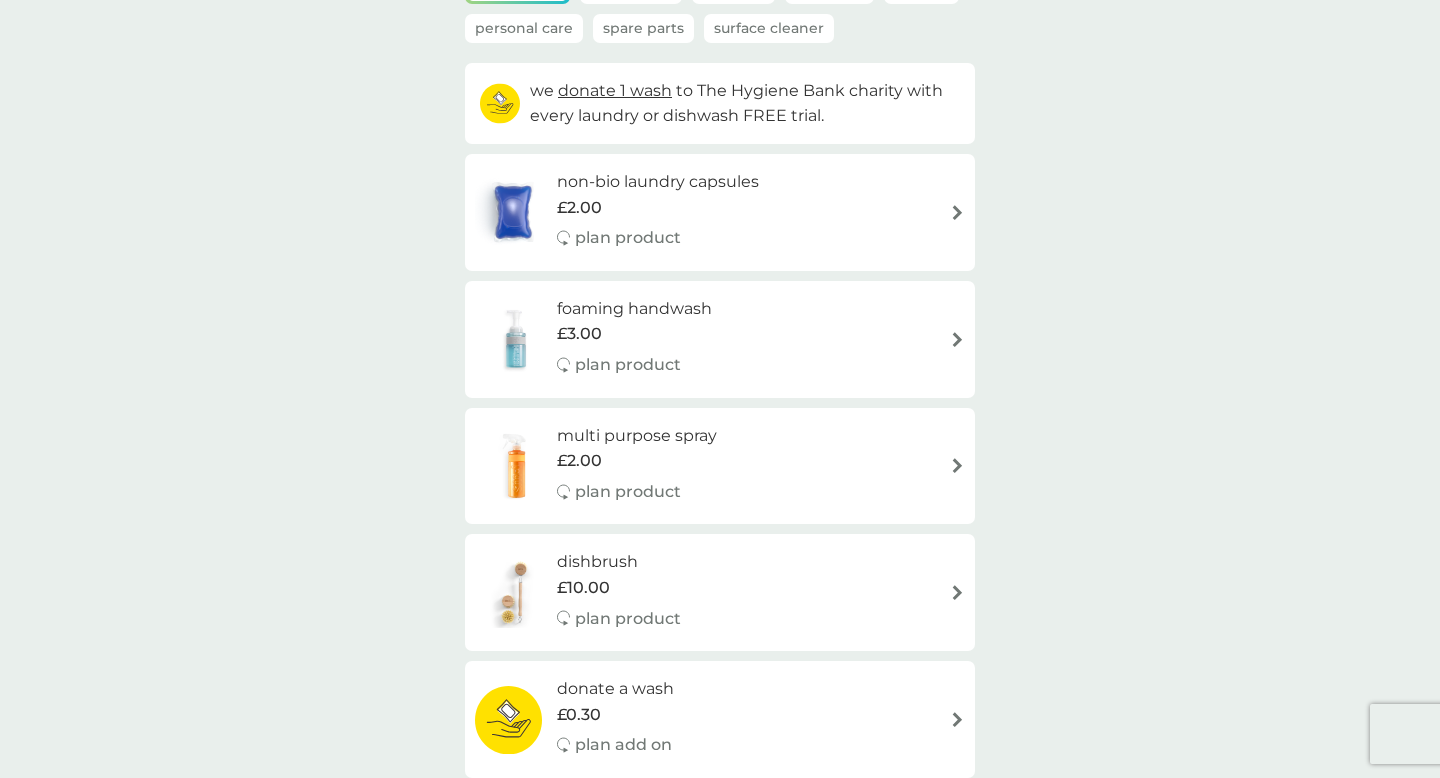 click on "multi purpose spray £2.00 plan product" at bounding box center (720, 466) 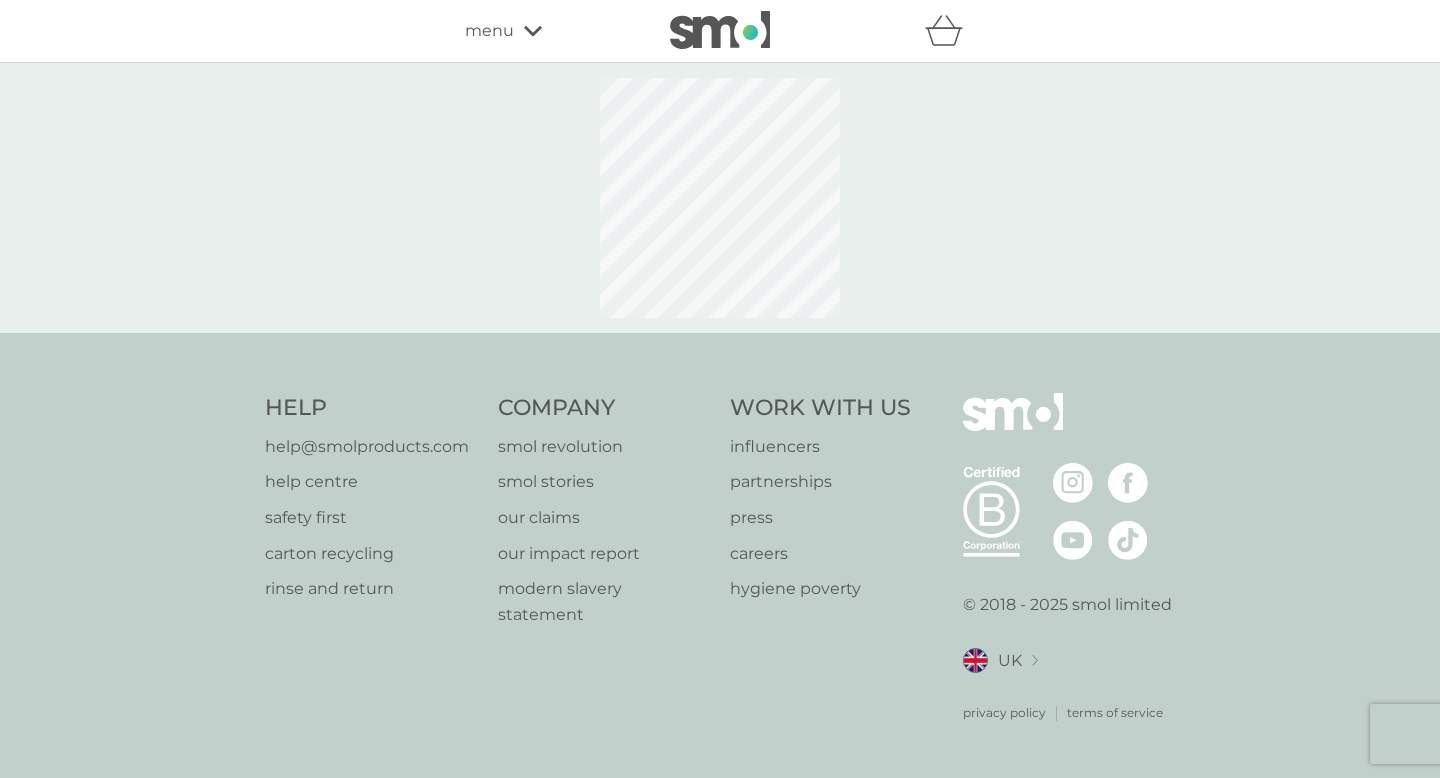 select on "112" 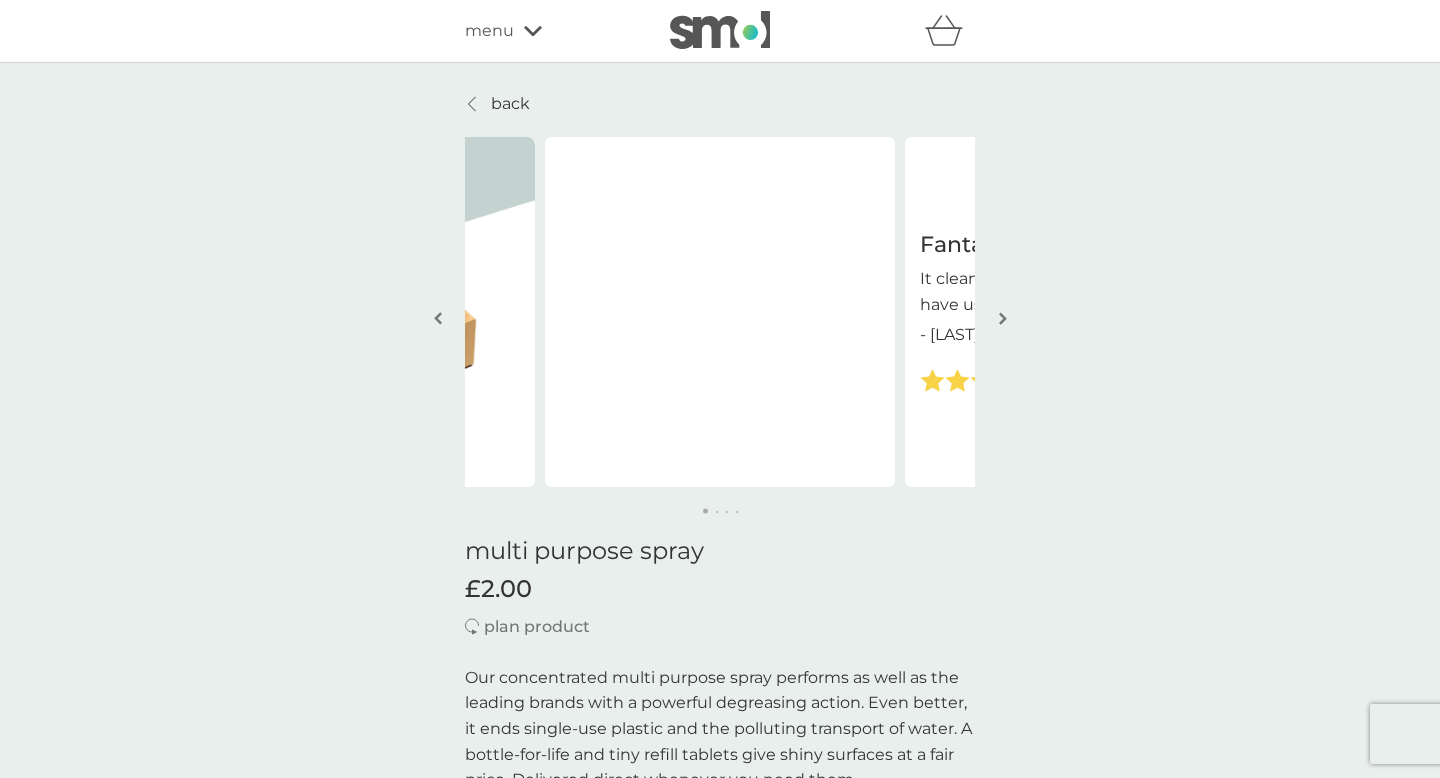 click at bounding box center (1003, 318) 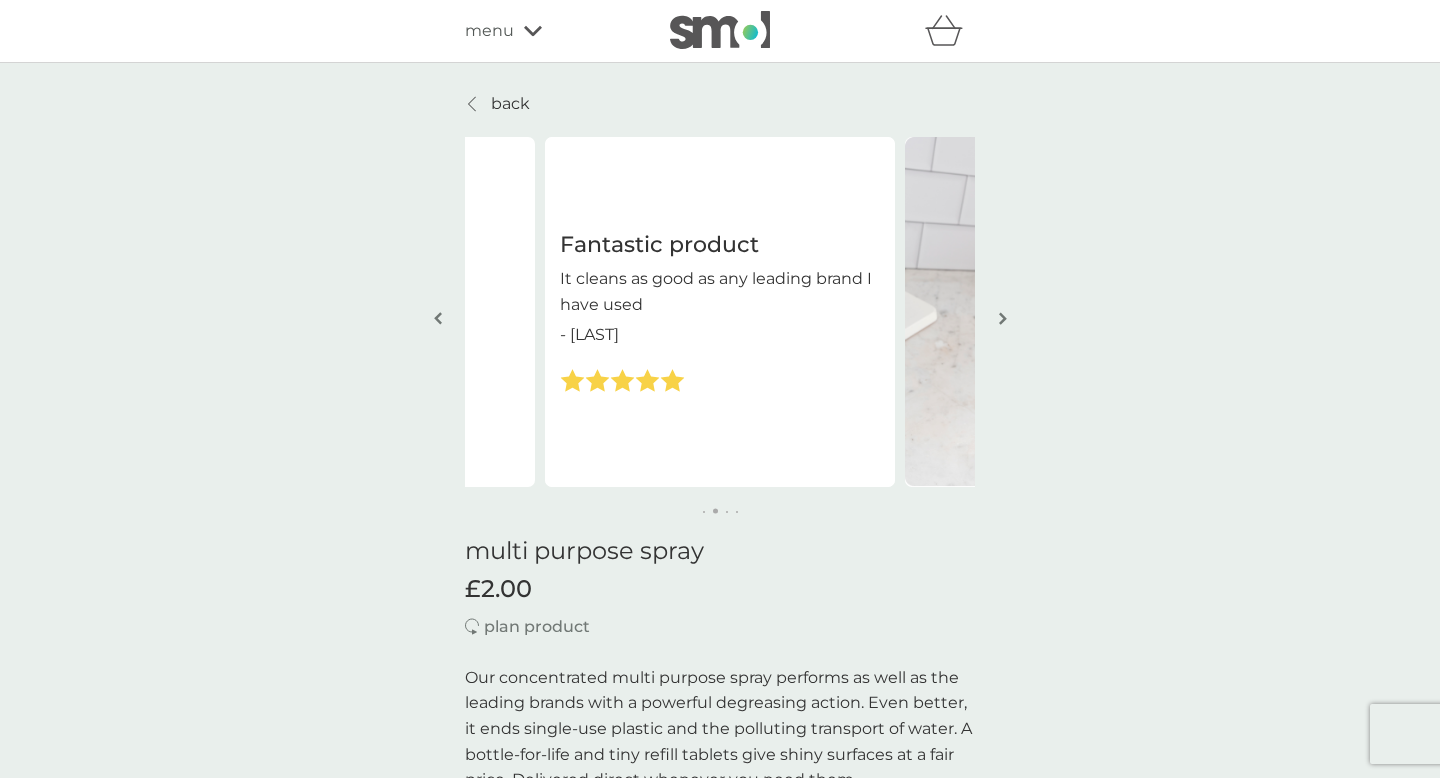 click at bounding box center [1003, 318] 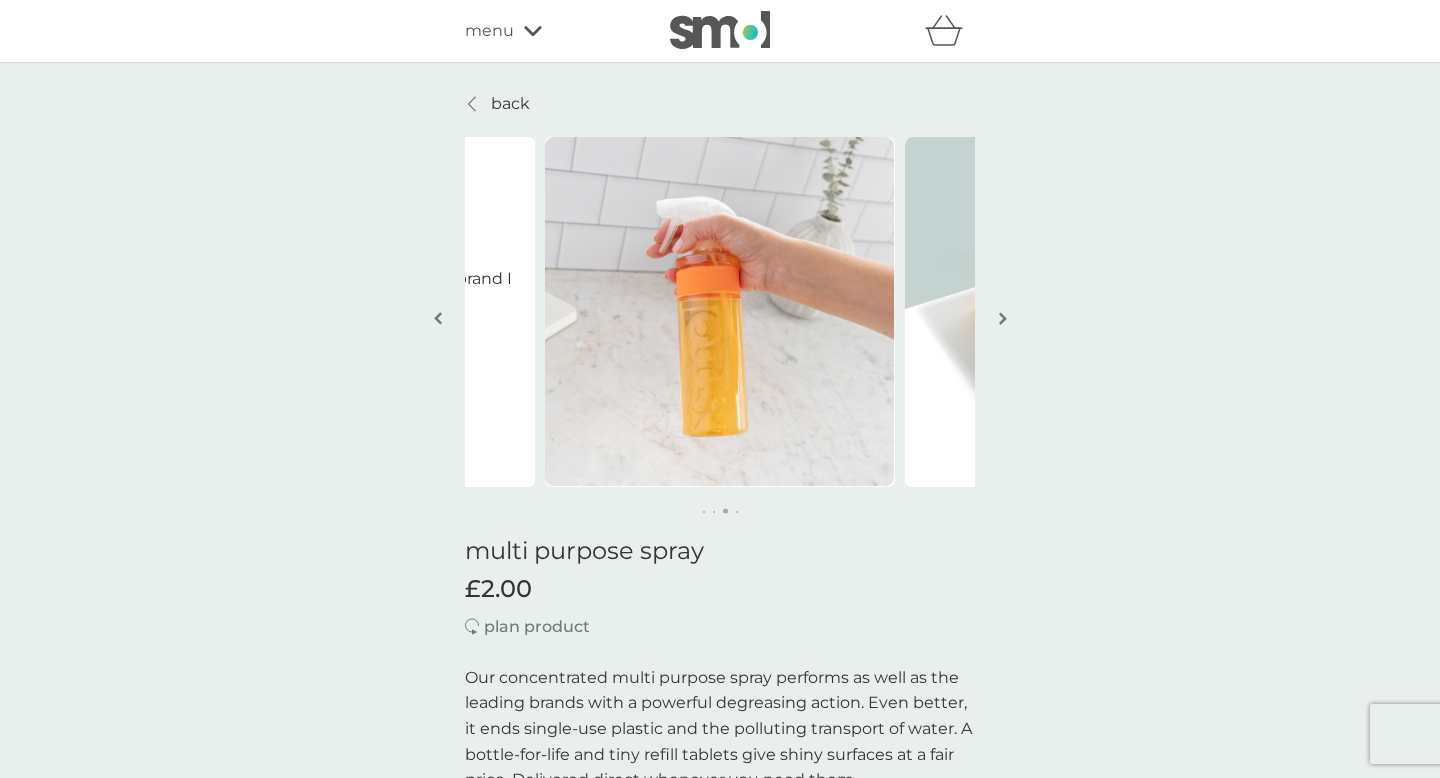 click at bounding box center [1003, 318] 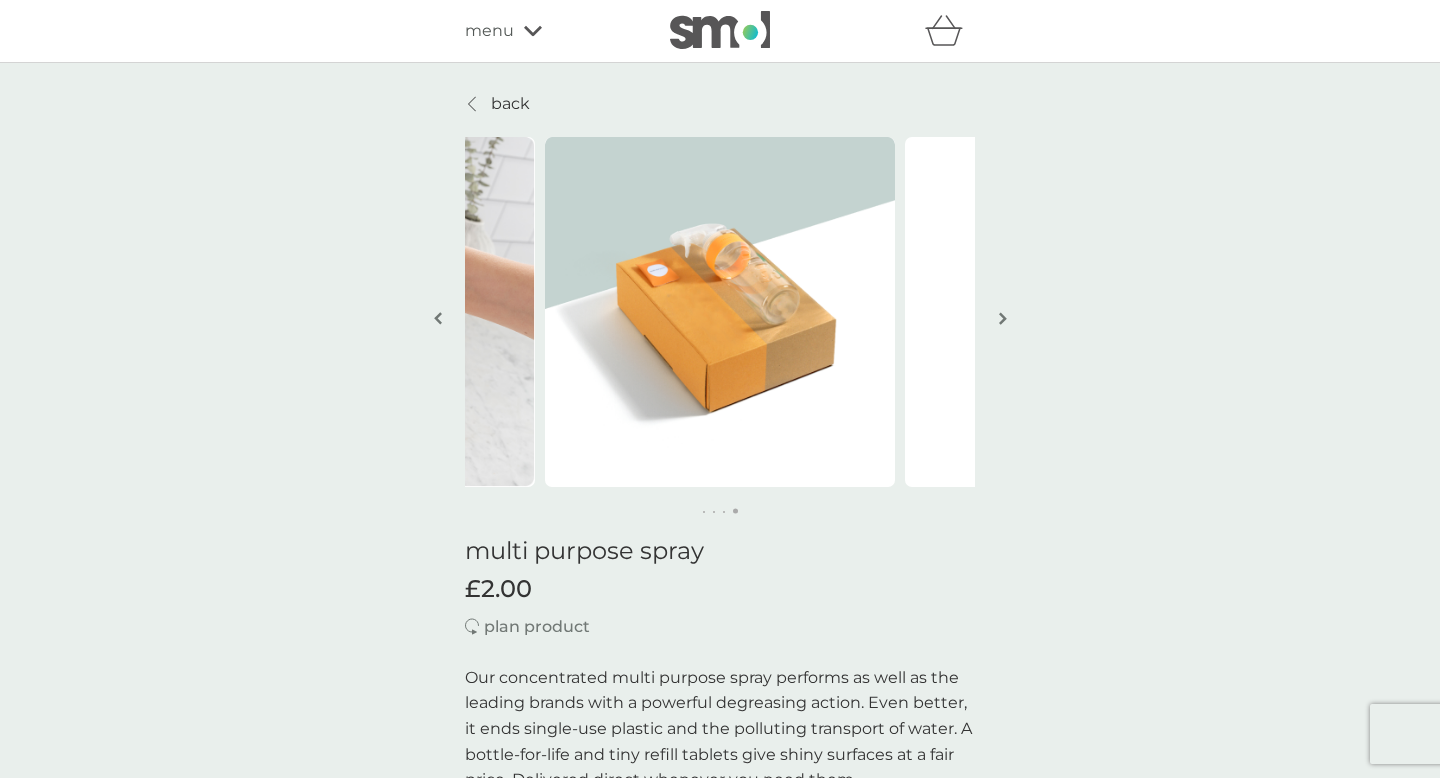 click at bounding box center [1003, 318] 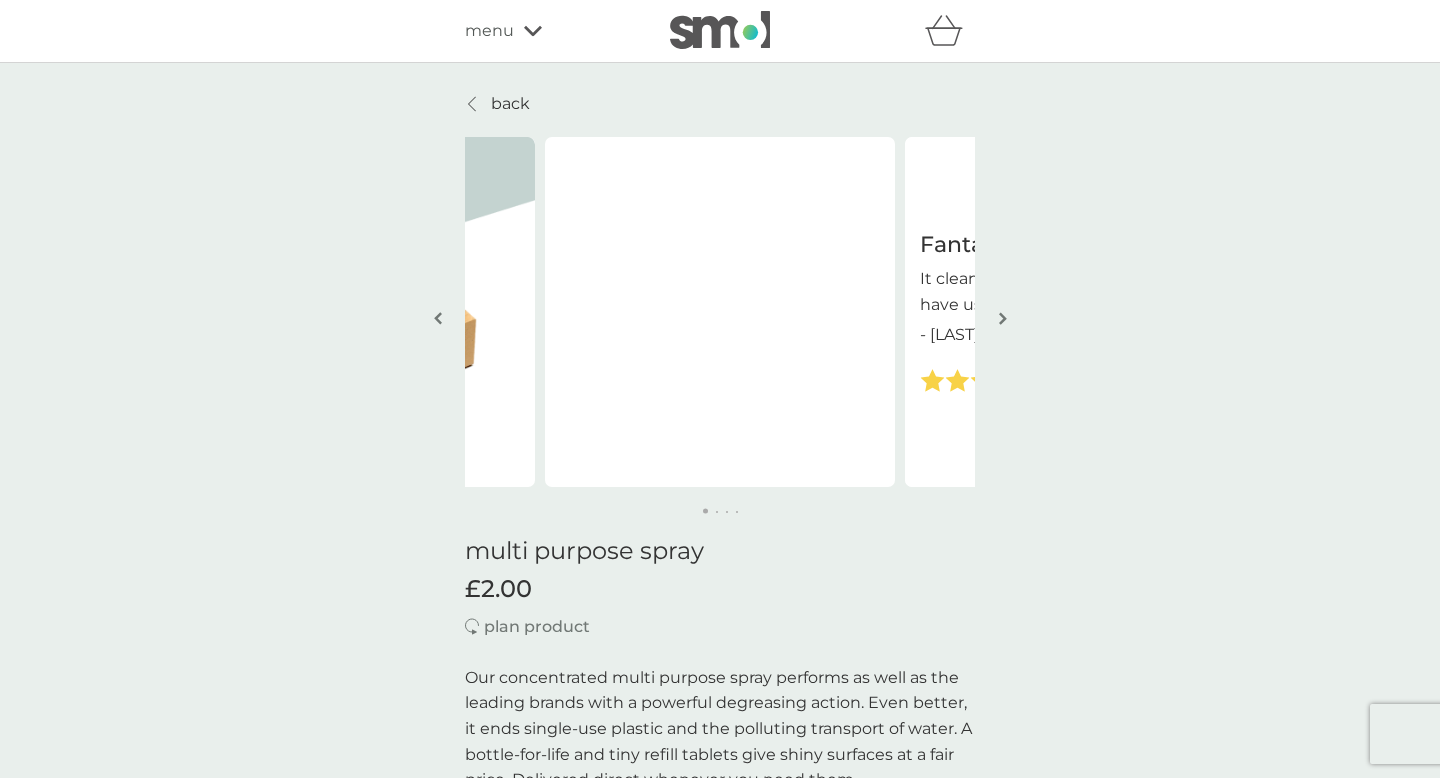 click at bounding box center [1003, 318] 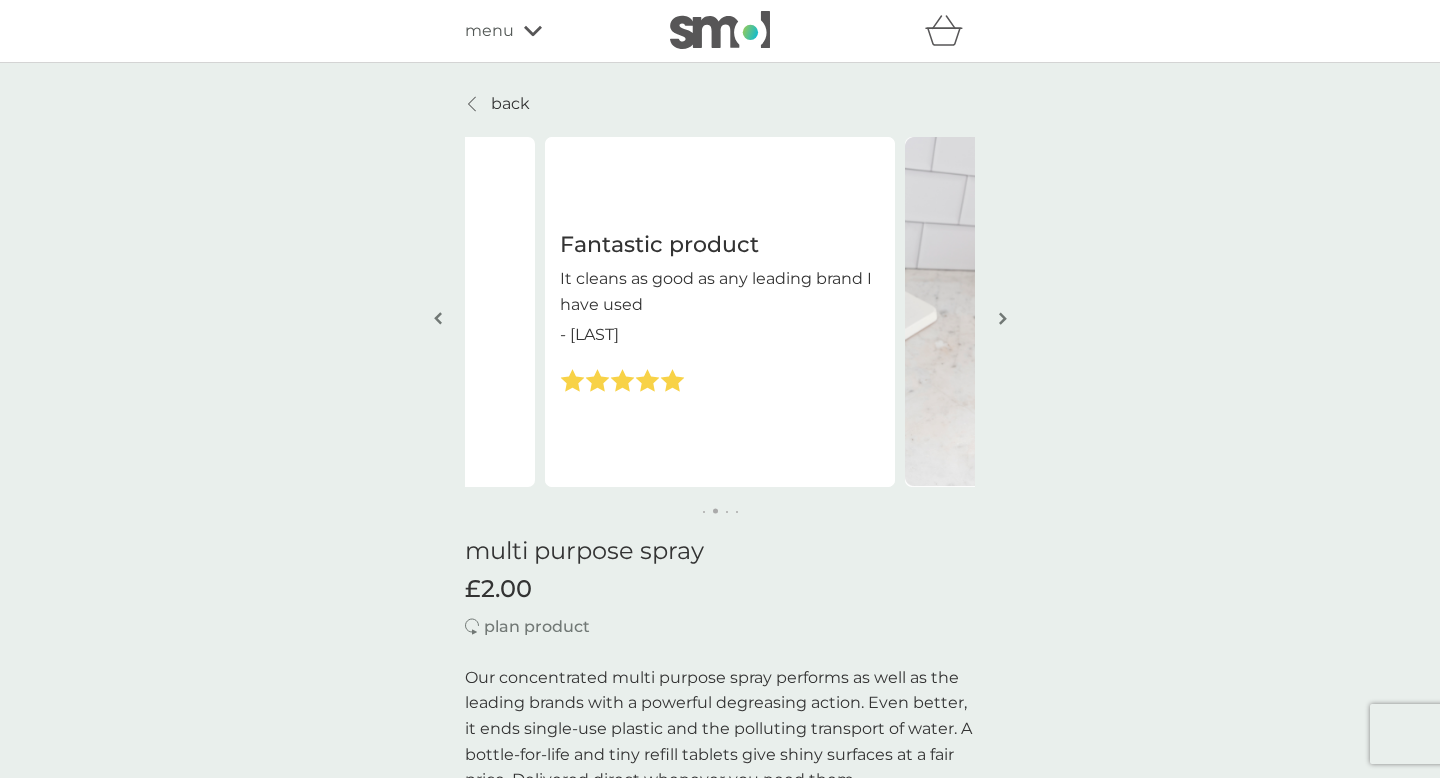 click at bounding box center [1003, 318] 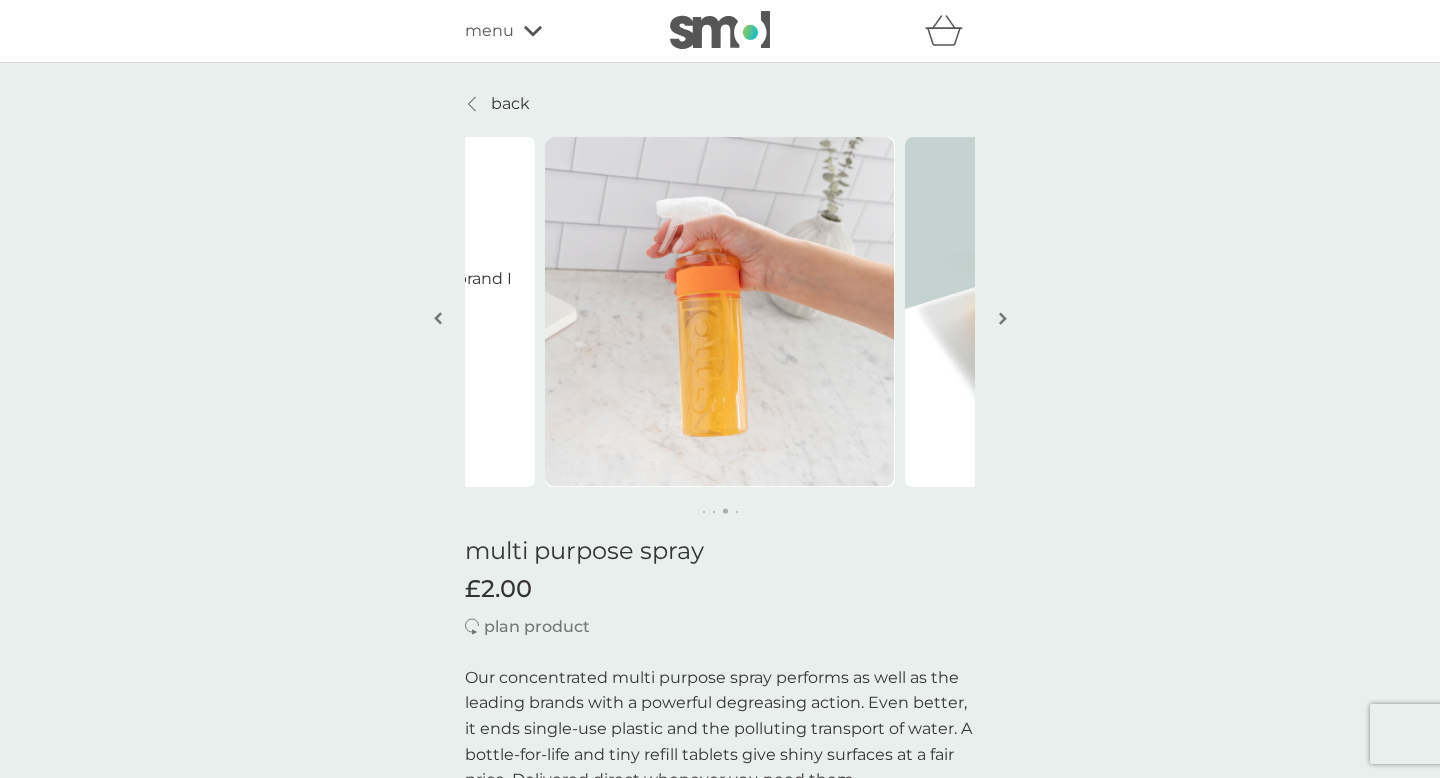 click at bounding box center (1003, 318) 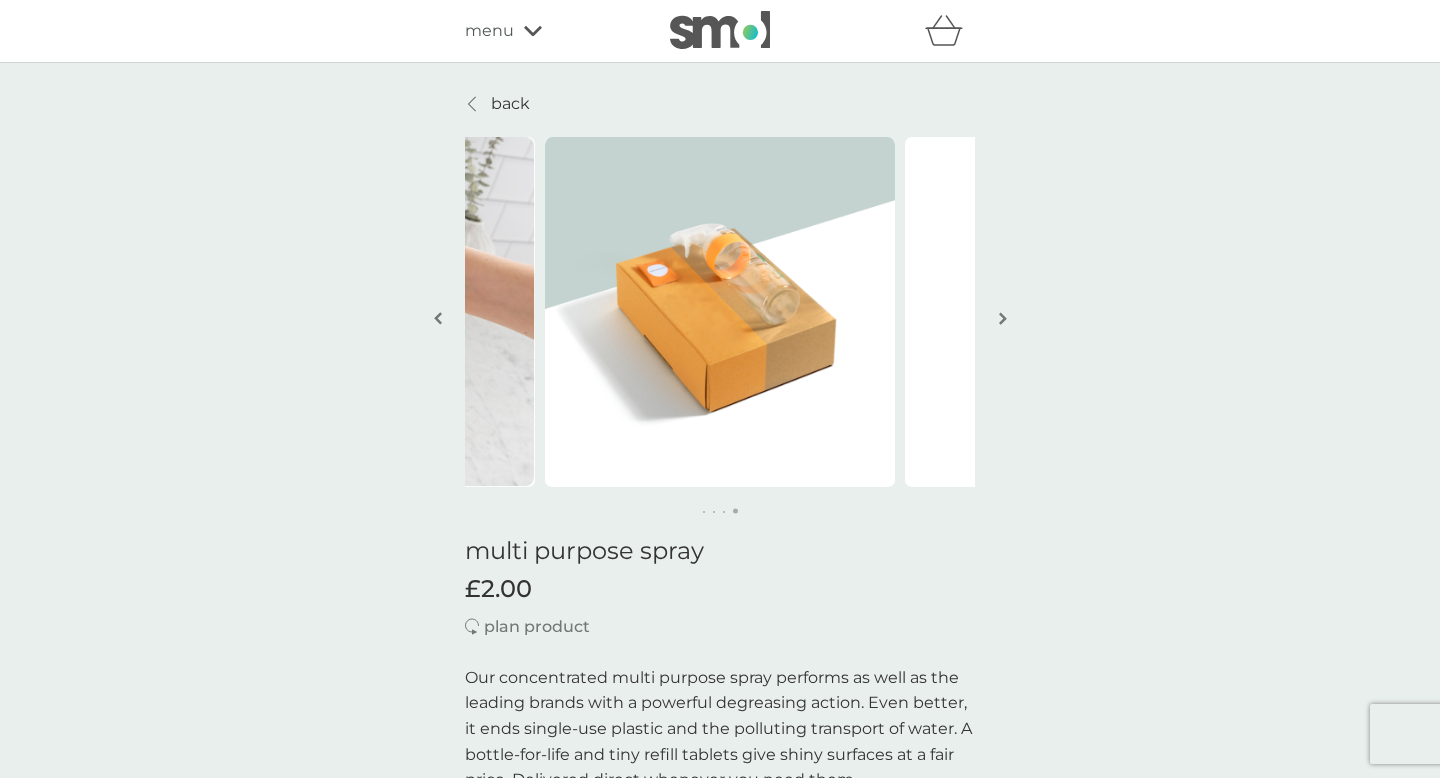 click at bounding box center [1003, 318] 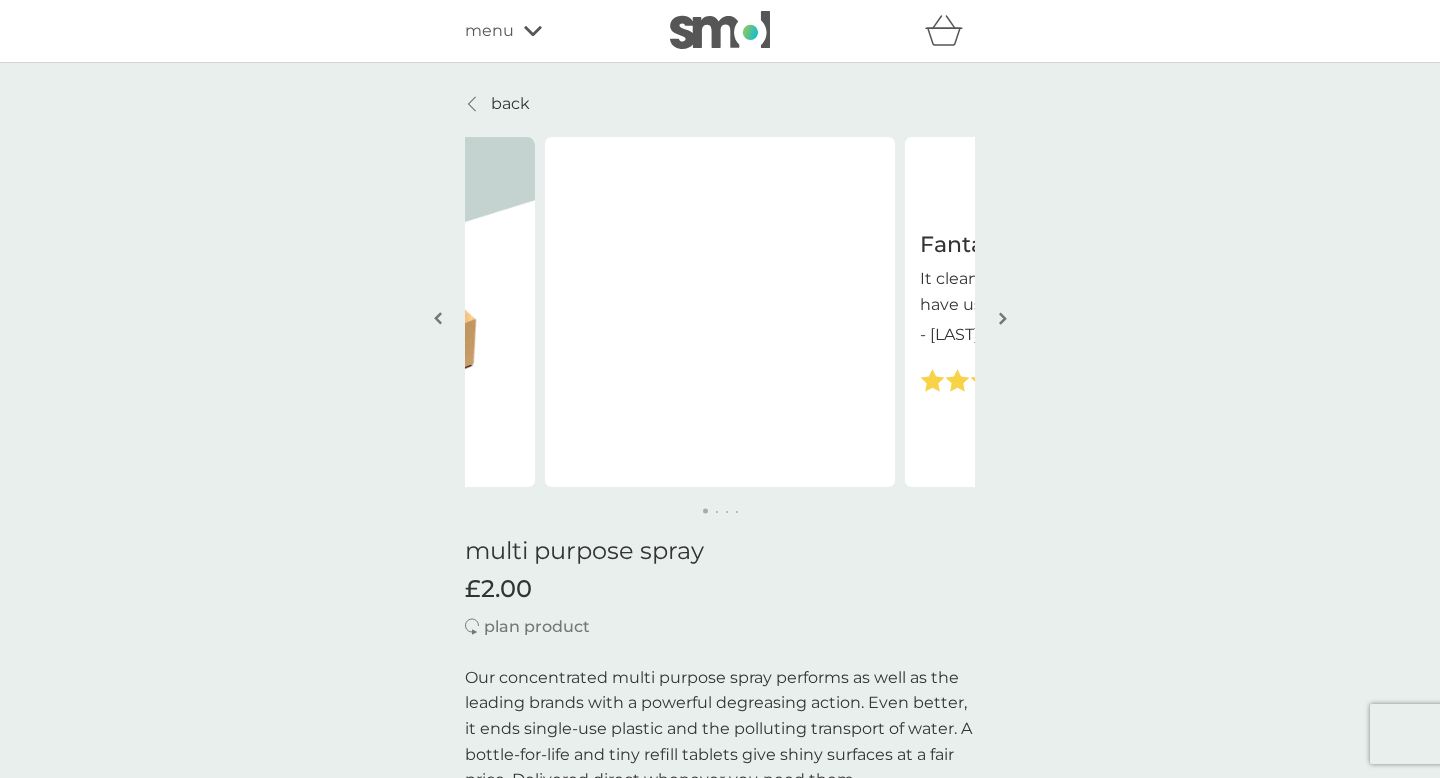 click at bounding box center [1003, 318] 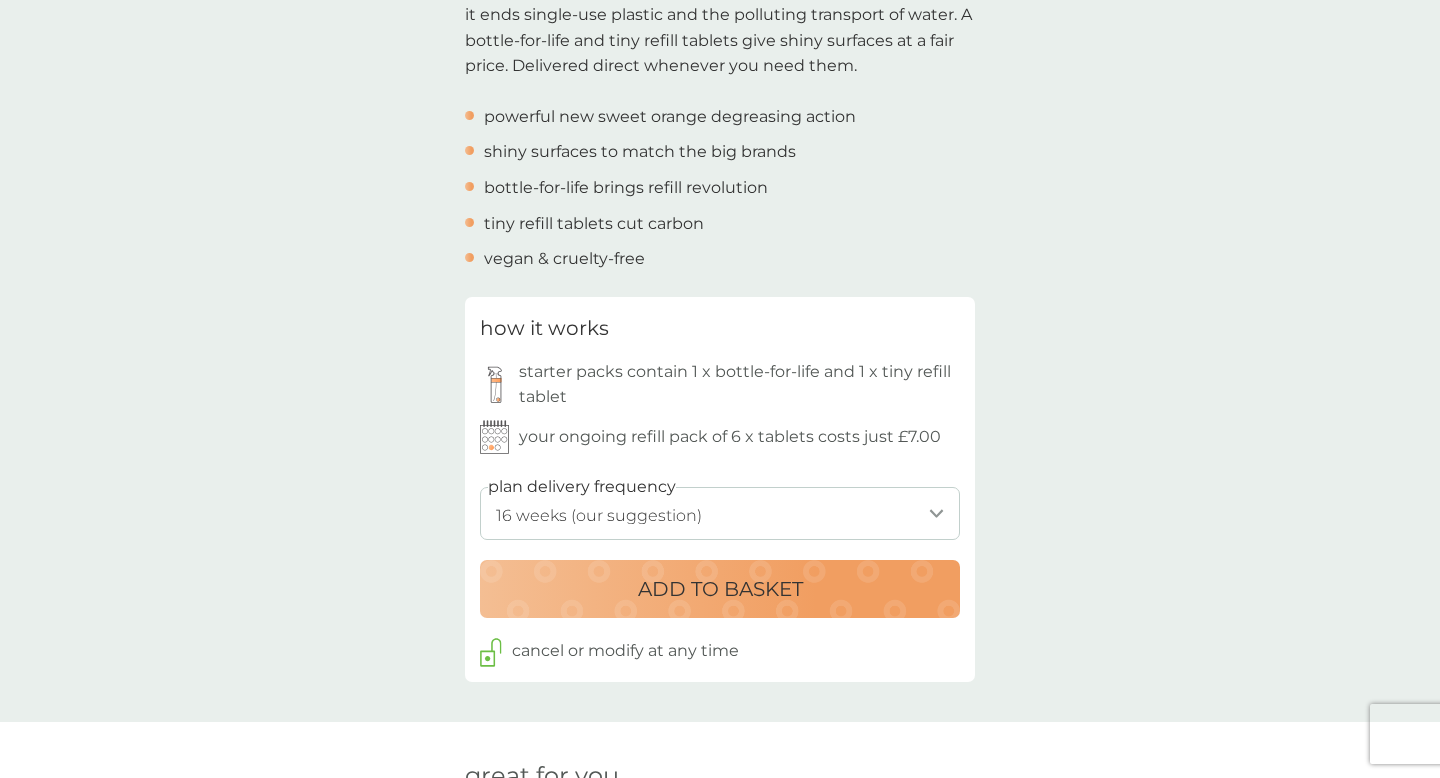 scroll, scrollTop: 719, scrollLeft: 0, axis: vertical 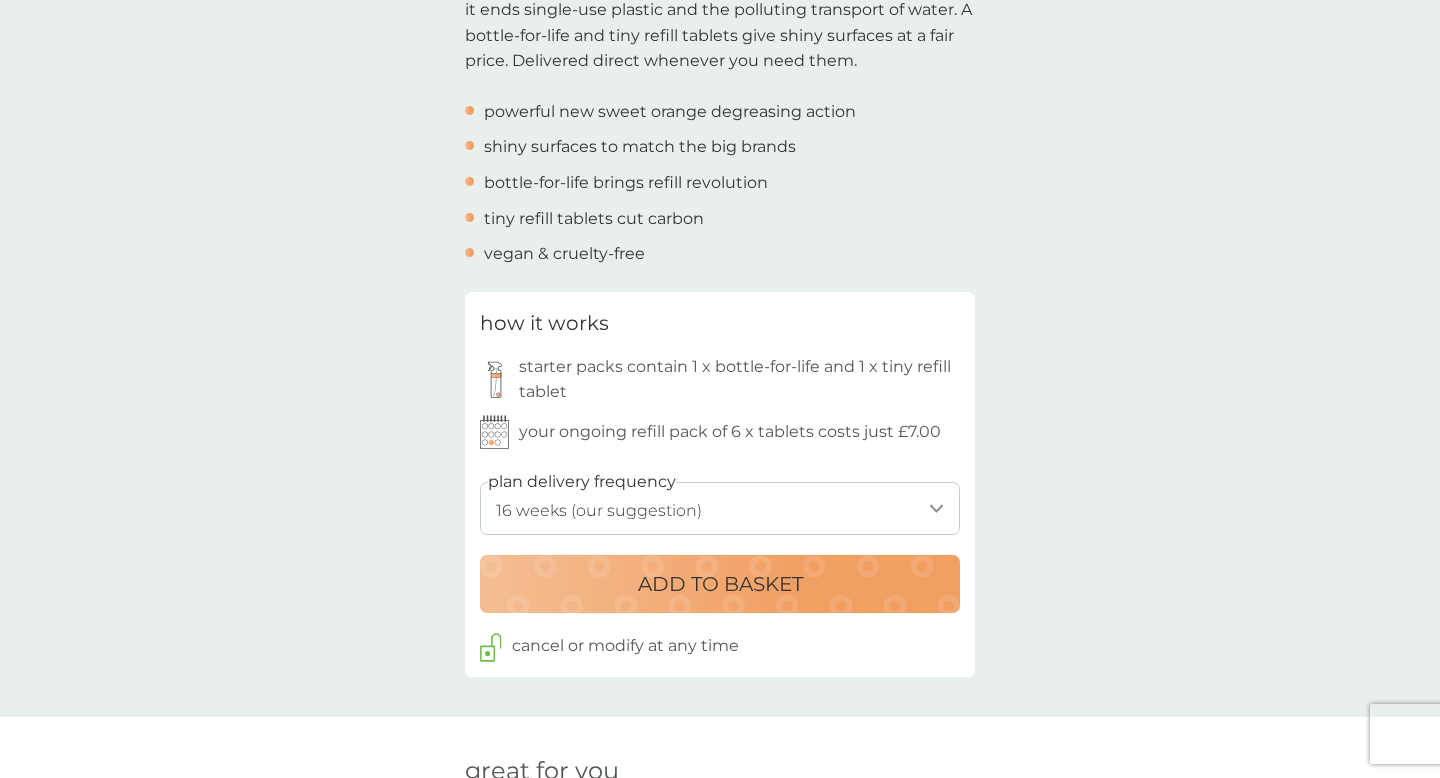 click on "1 week  2 weeks  3 weeks  4 weeks  5 weeks  6 weeks  7 weeks  8 weeks  9 weeks  10 weeks  11 weeks  12 weeks  13 weeks  14 weeks  15 weeks  16 weeks (our suggestion) 17 weeks  18 weeks  19 weeks  20 weeks  21 weeks  22 weeks  23 weeks  24 weeks  25 weeks  26 weeks  27 weeks  28 weeks  29 weeks  30 weeks  31 weeks  32 weeks  33 weeks  34 weeks  35 weeks" at bounding box center [720, 508] 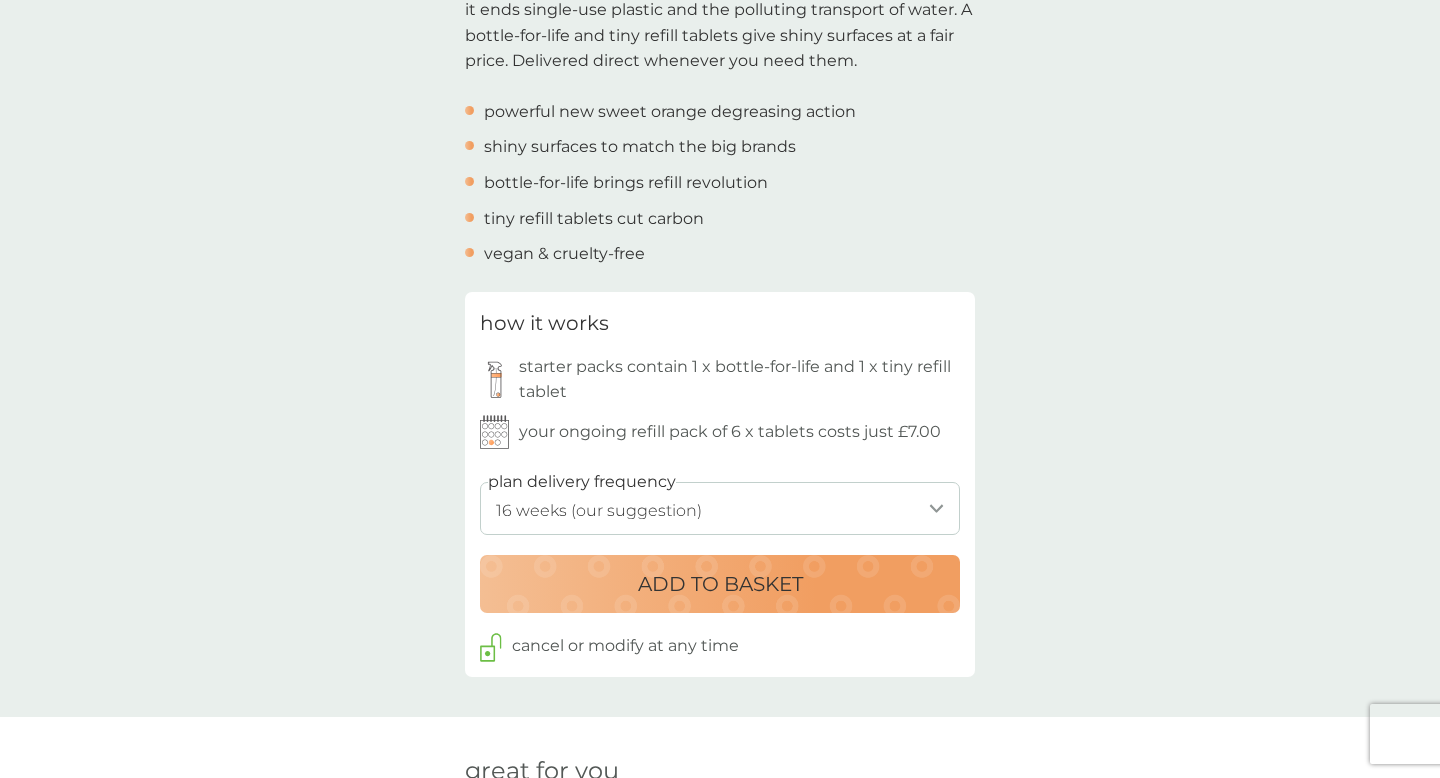 click on "ADD TO BASKET" at bounding box center (720, 584) 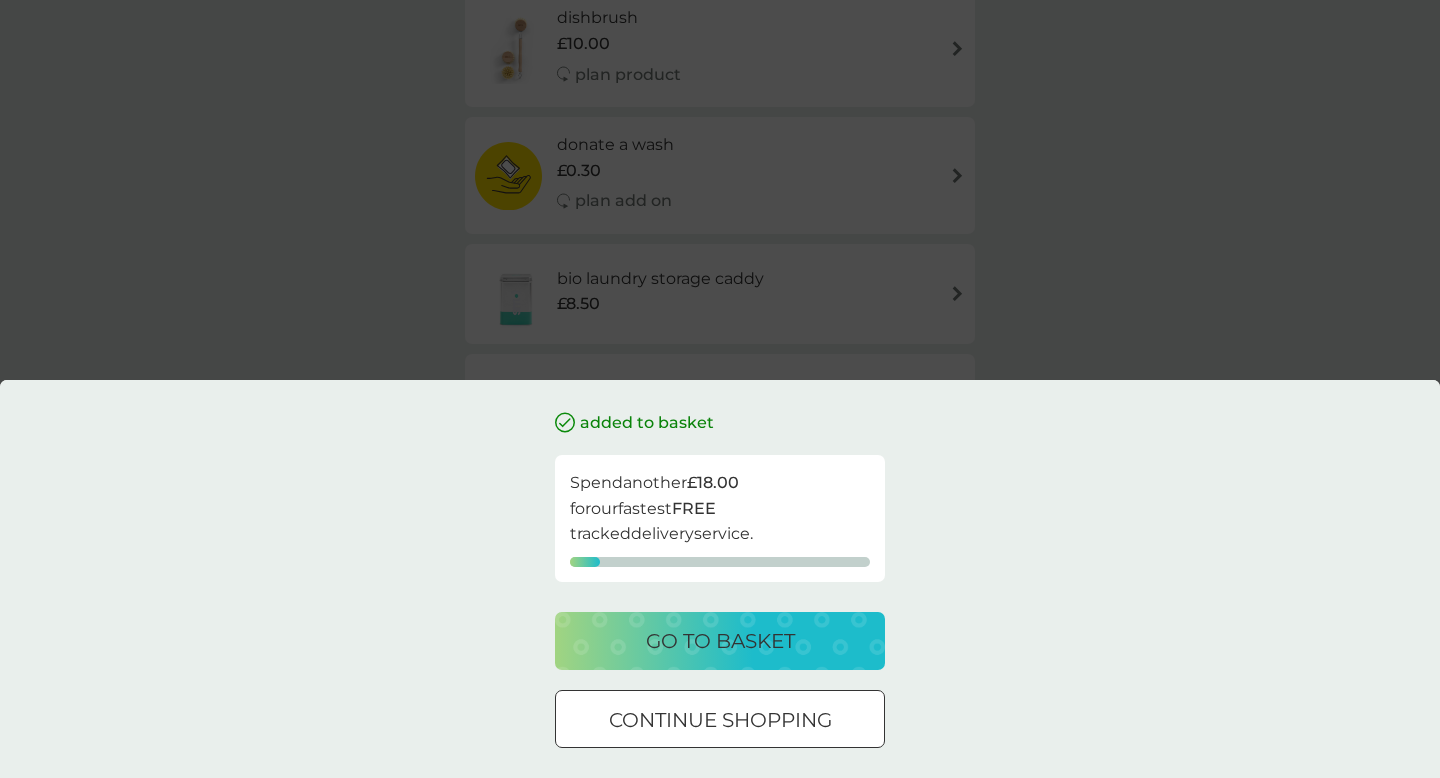 scroll, scrollTop: 0, scrollLeft: 0, axis: both 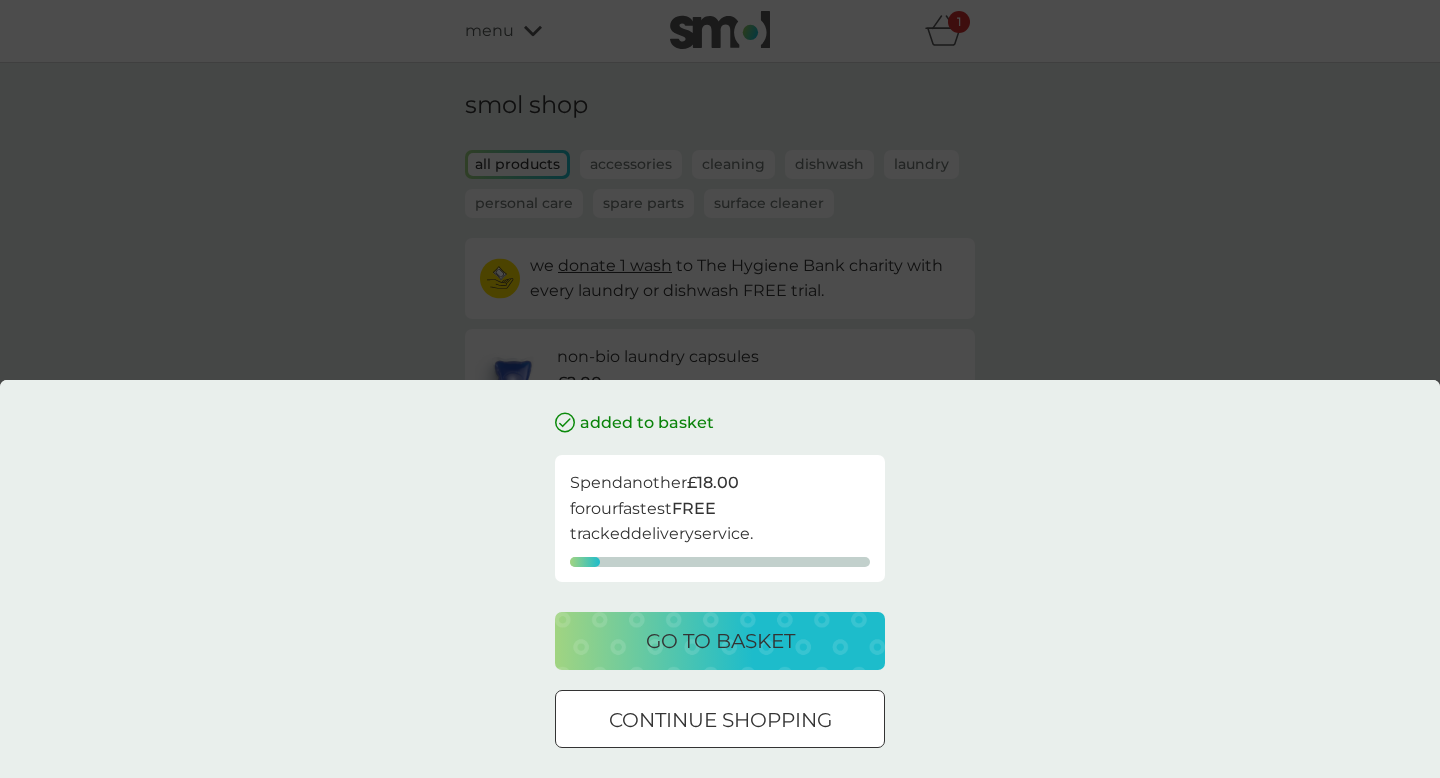 click on "go to basket" at bounding box center [720, 641] 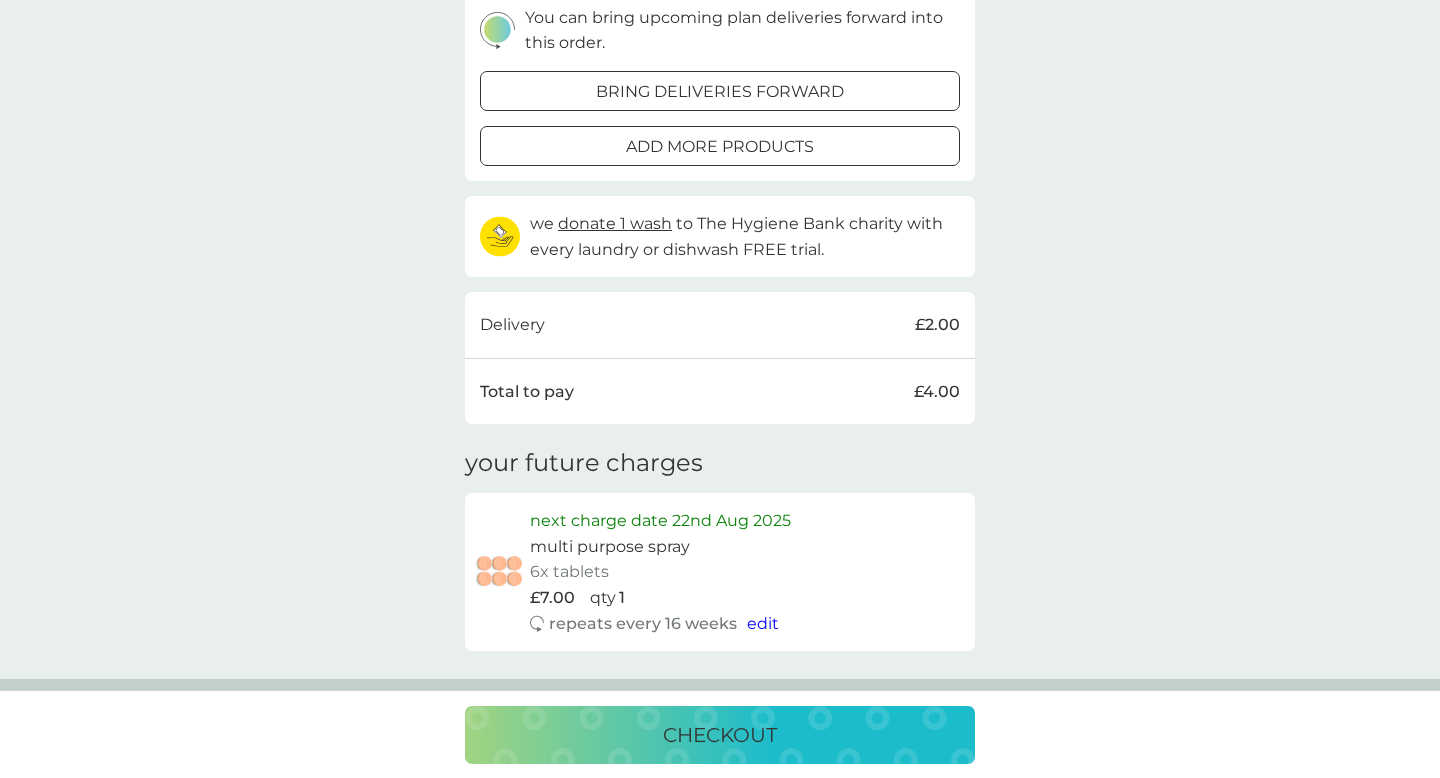 scroll, scrollTop: 393, scrollLeft: 0, axis: vertical 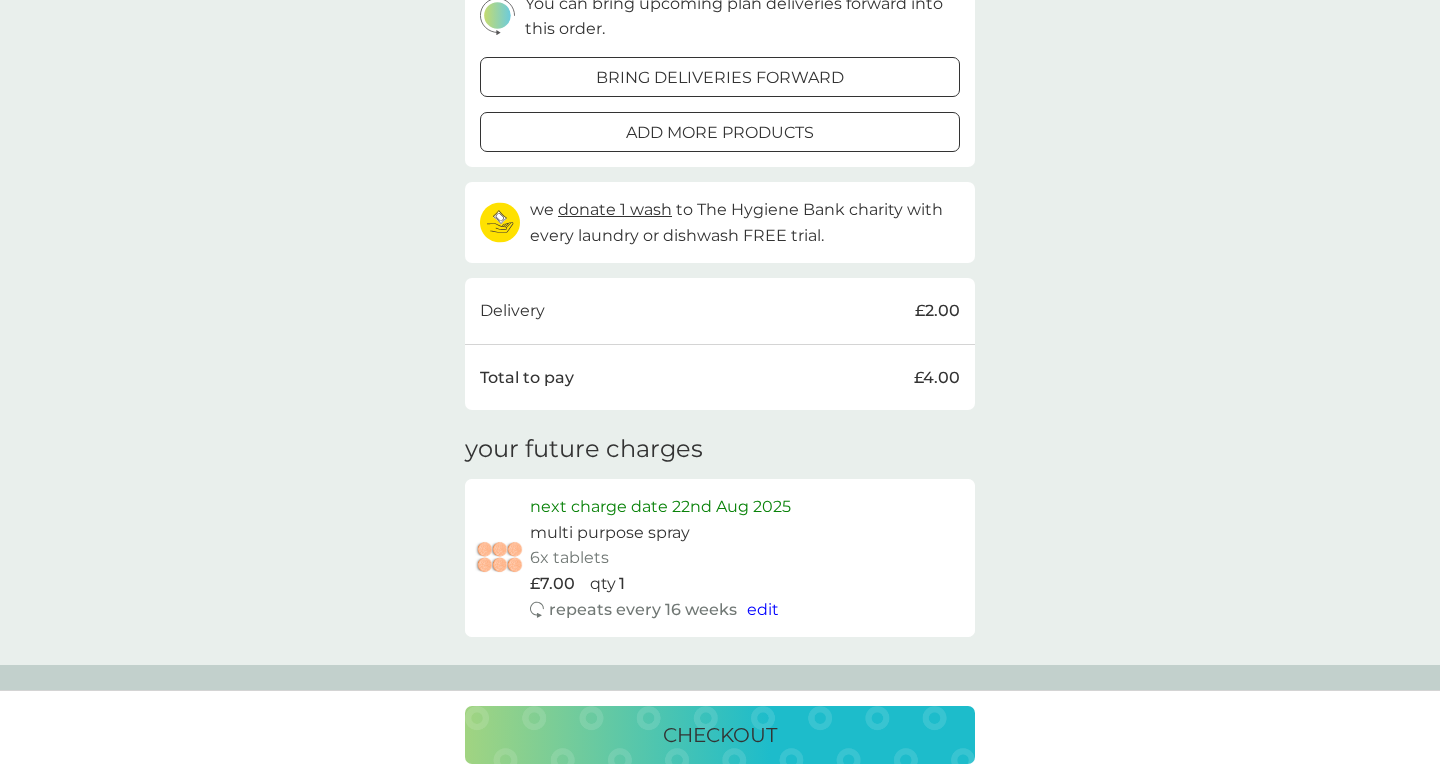 click on "checkout" at bounding box center (720, 735) 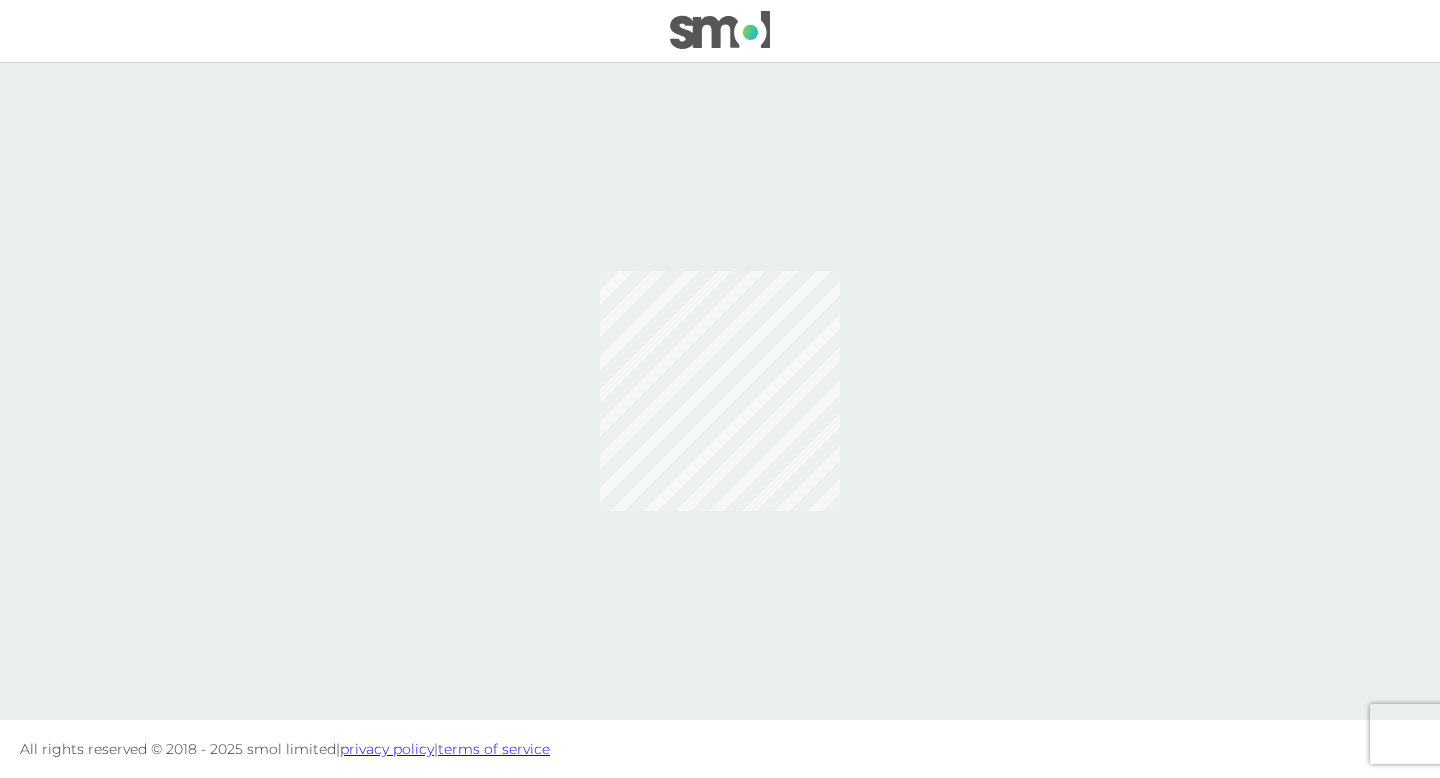 scroll, scrollTop: 0, scrollLeft: 0, axis: both 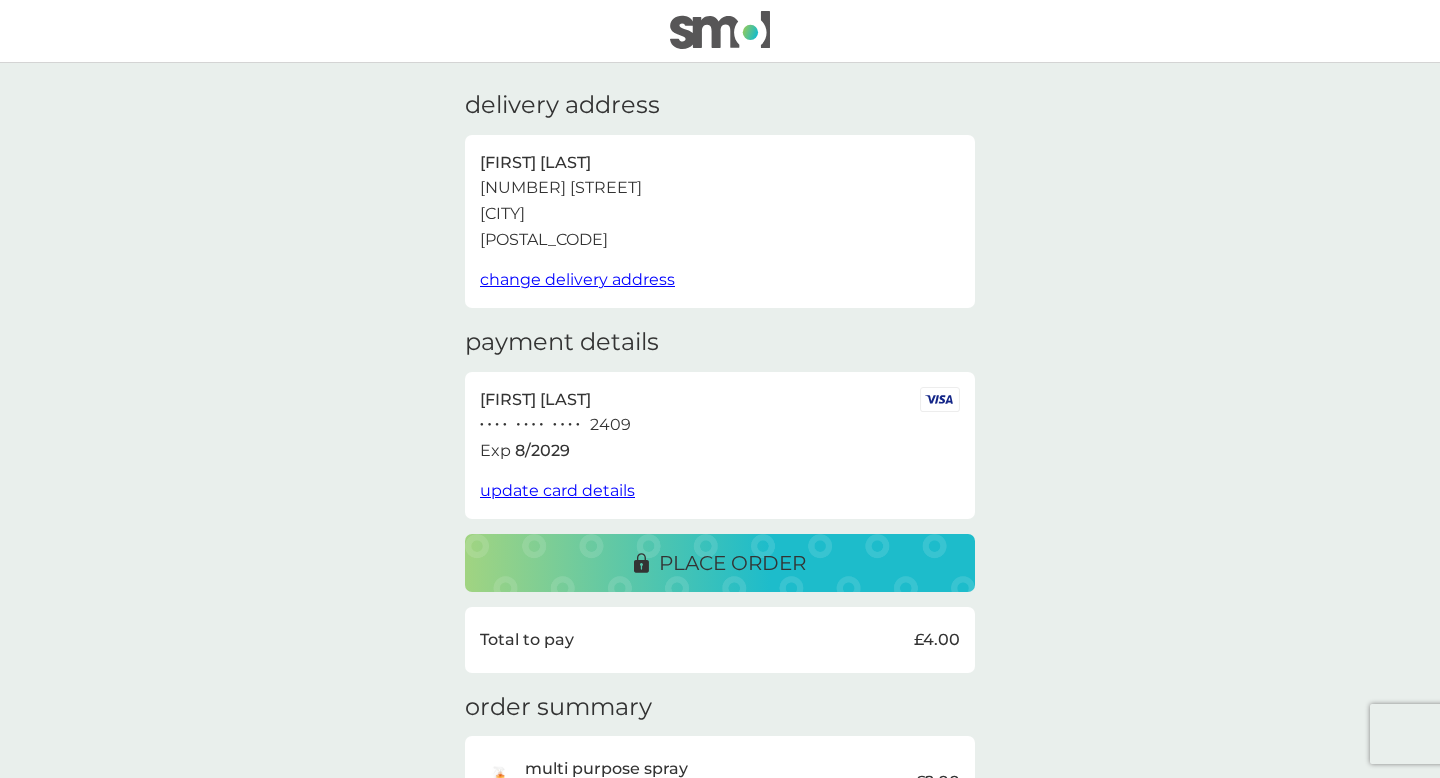 click on "place order" at bounding box center (732, 563) 